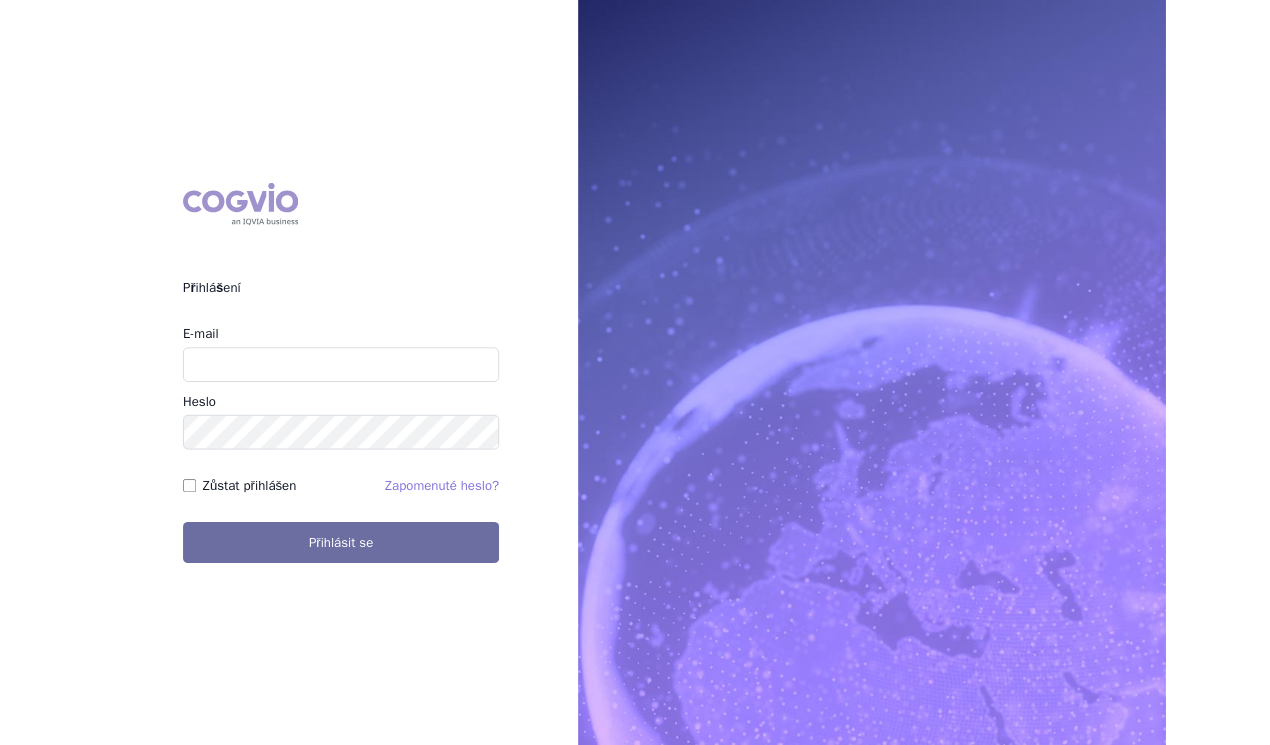 scroll, scrollTop: 0, scrollLeft: 0, axis: both 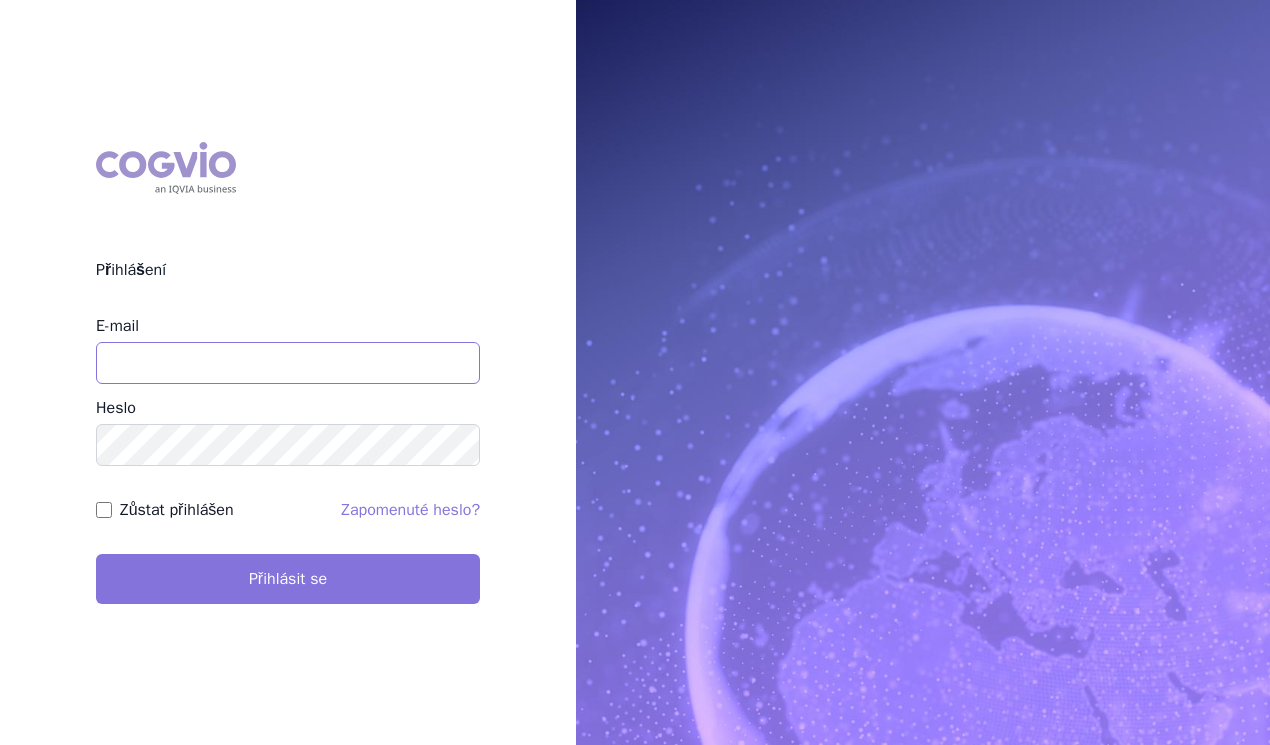 type on "[EMAIL]" 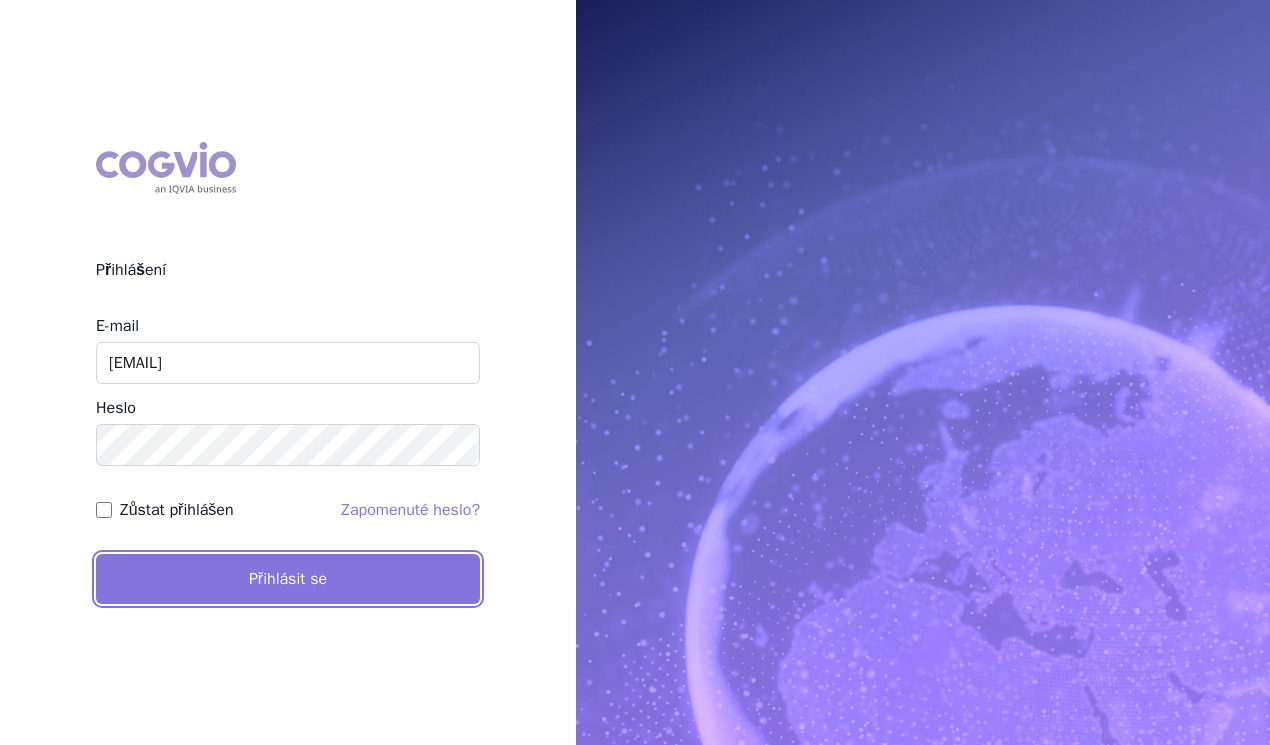 click on "Přihlásit se" at bounding box center [288, 579] 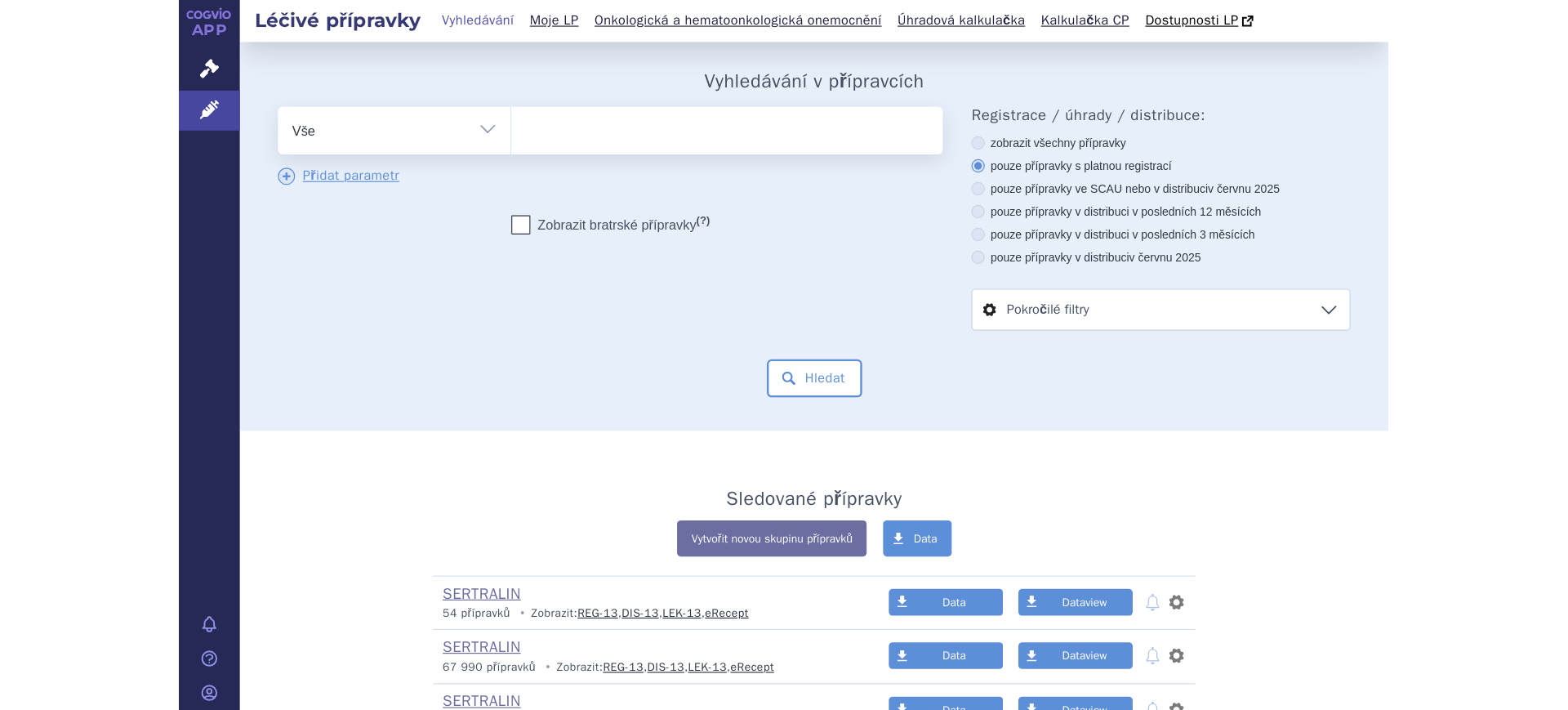 scroll, scrollTop: 0, scrollLeft: 0, axis: both 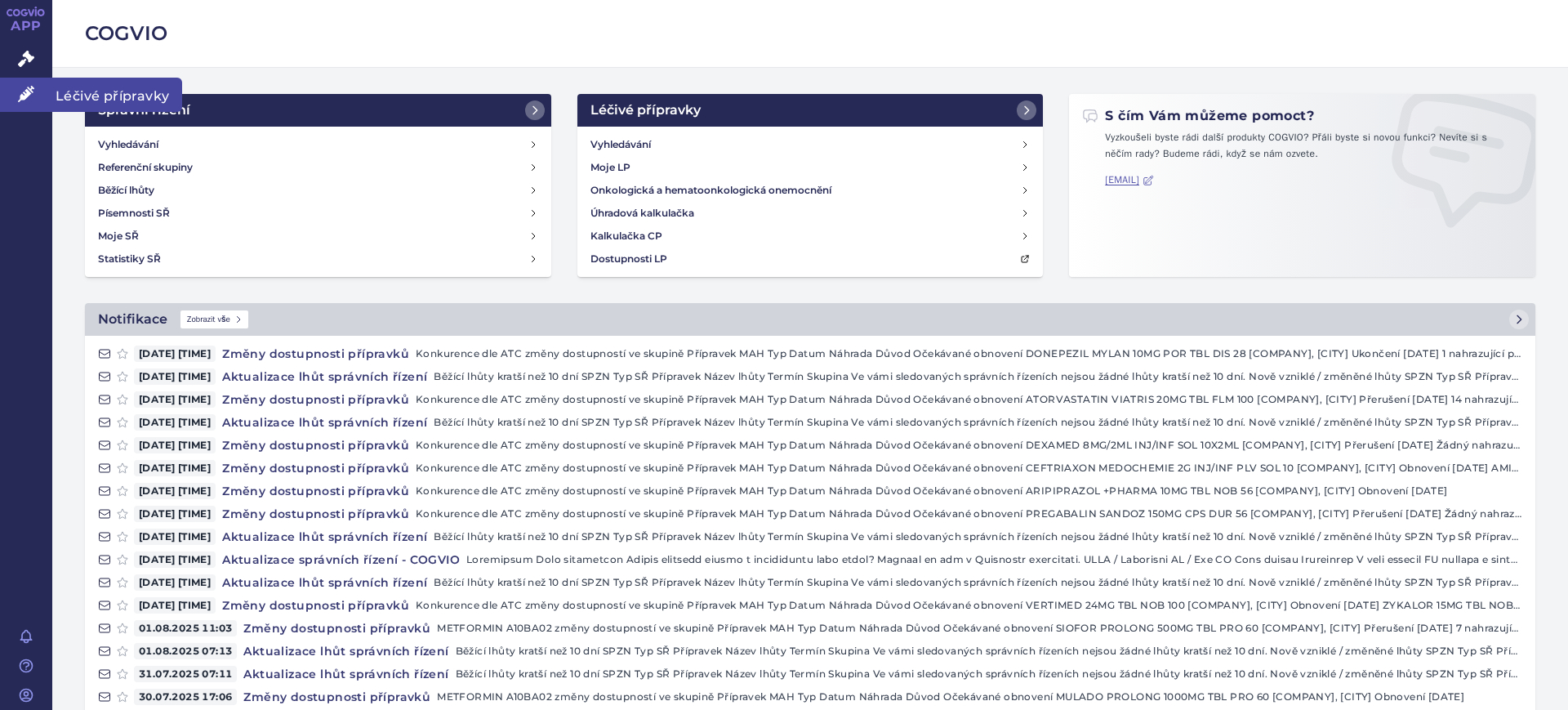 click on "Léčivé přípravky" at bounding box center [26, 95] 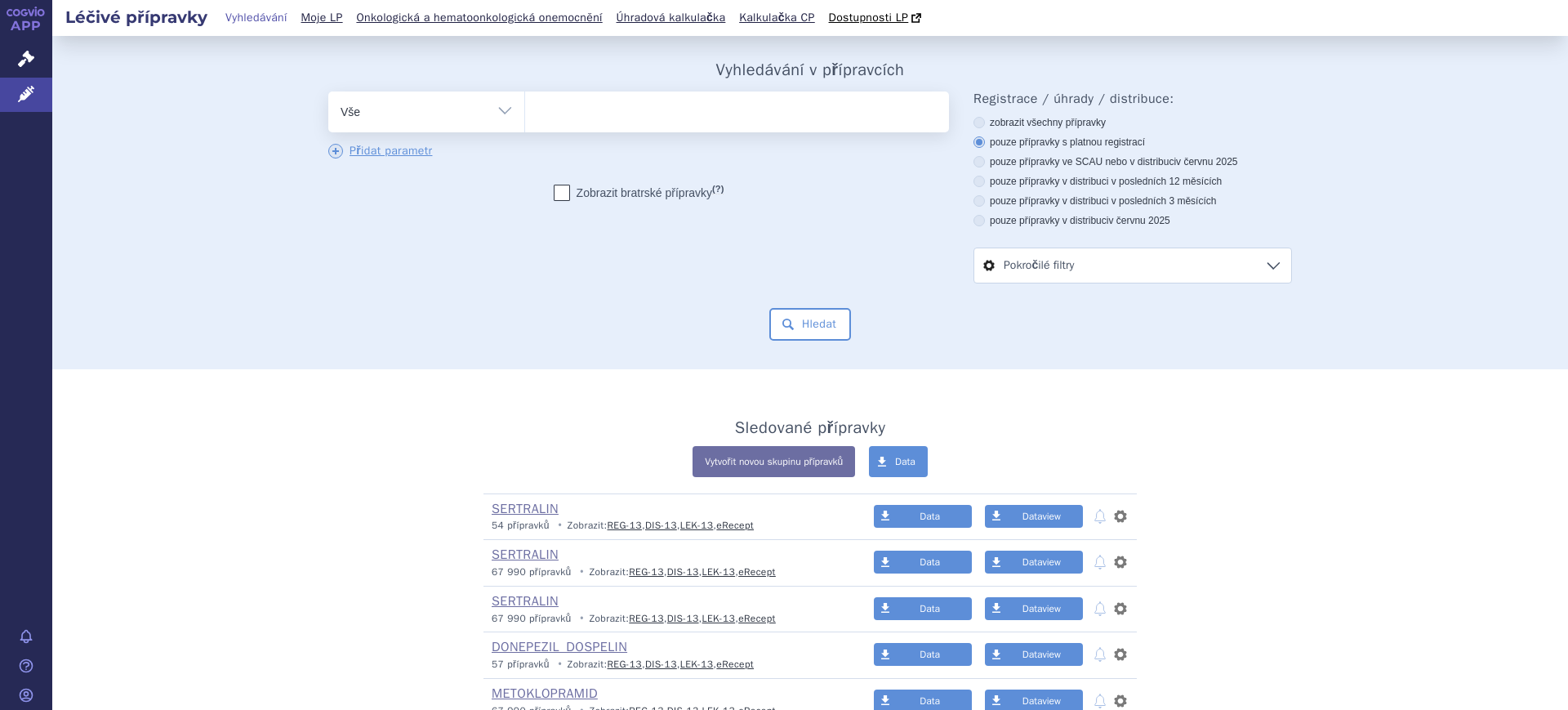 scroll, scrollTop: 0, scrollLeft: 0, axis: both 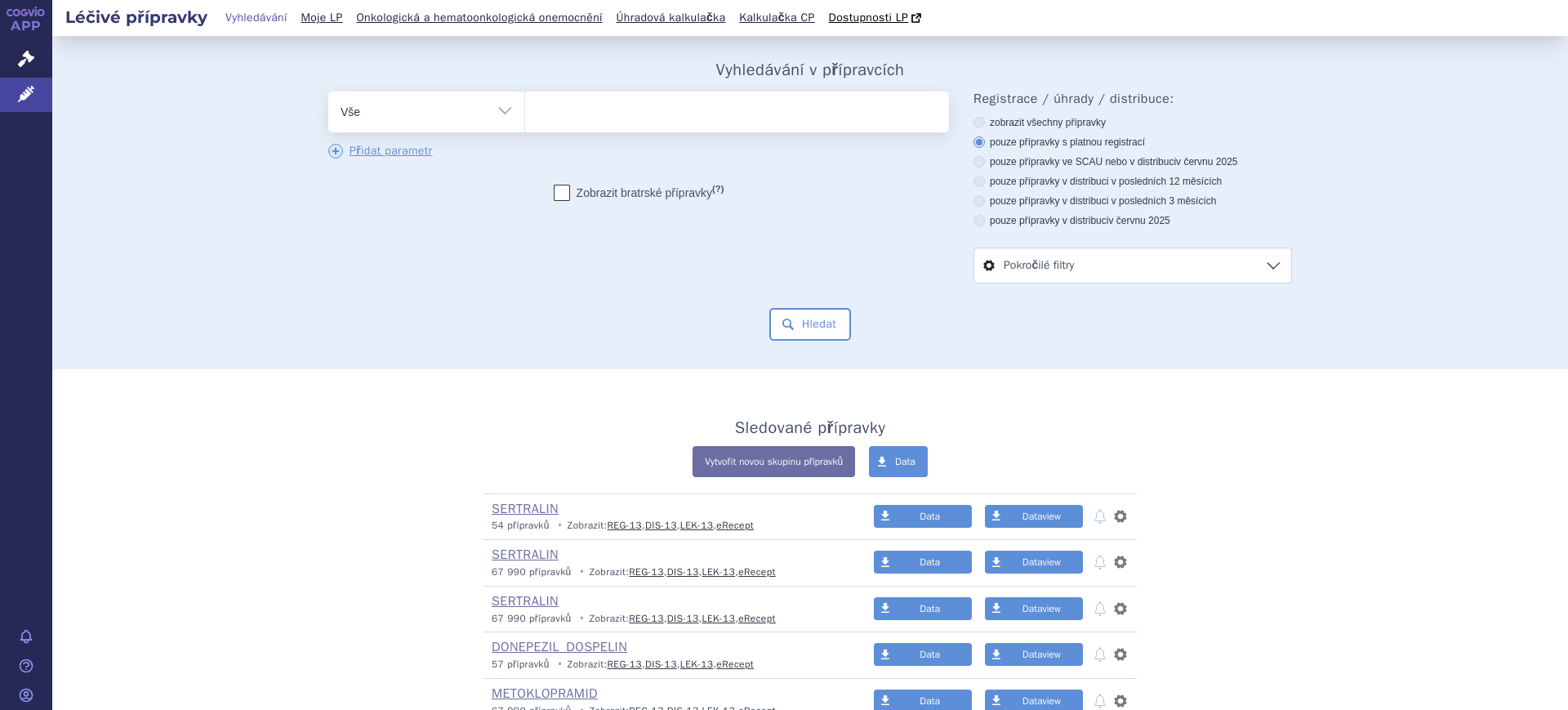 click on "Vše
Přípravek/SUKL kód
MAH
VPOIS
ATC/Aktivní látka
Léková forma
Síla" at bounding box center [426, 109] 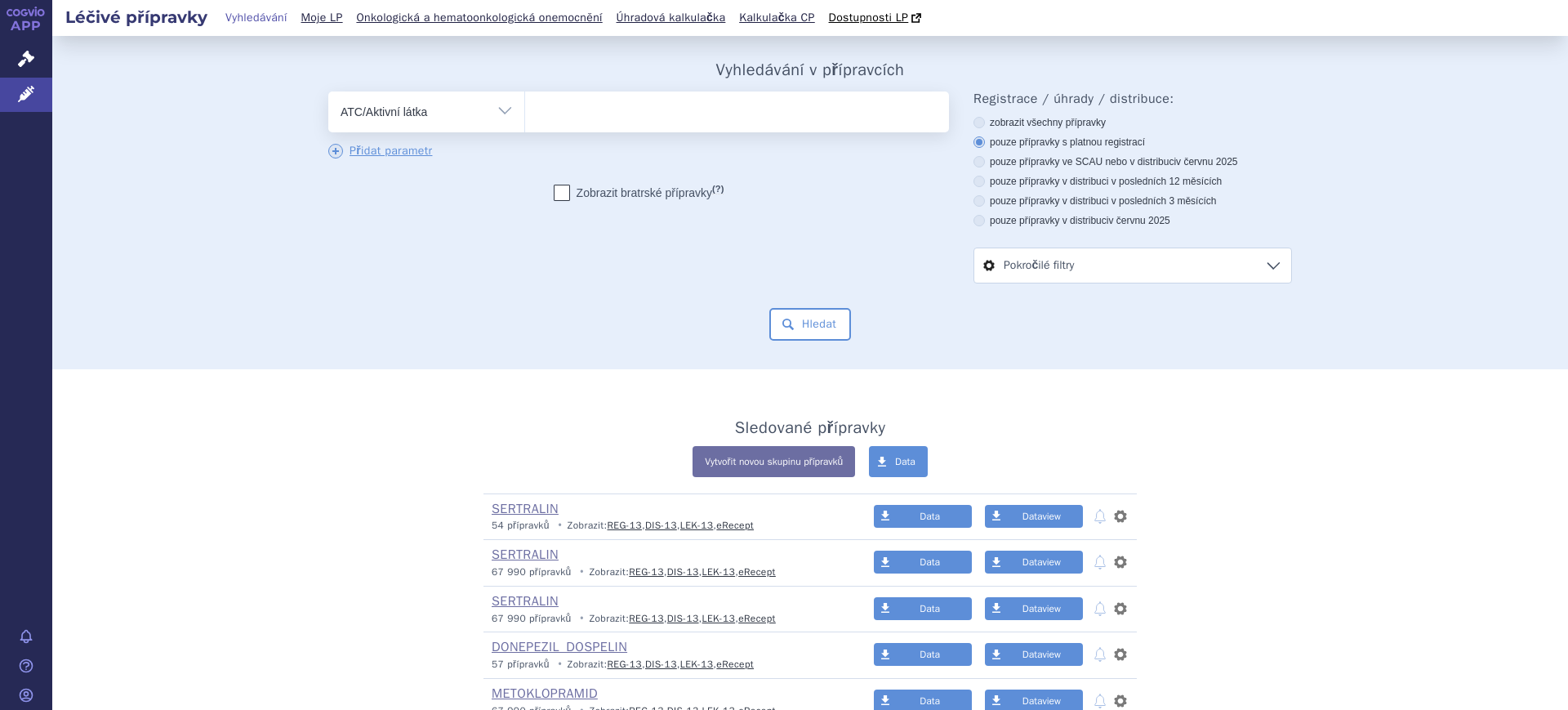 click on "Vše
Přípravek/SUKL kód
MAH
VPOIS
ATC/Aktivní látka
Léková forma
Síla" at bounding box center [426, 109] 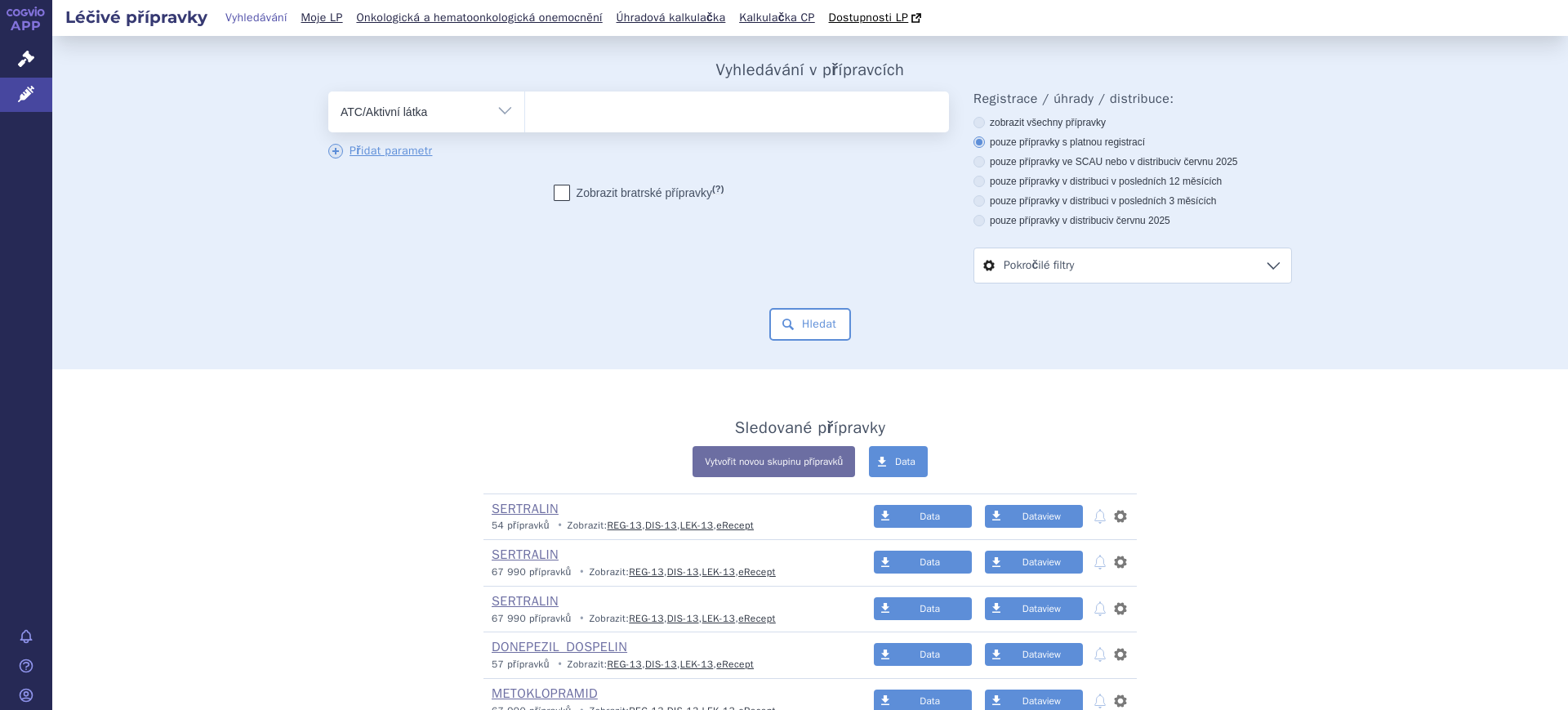 click at bounding box center [737, 109] 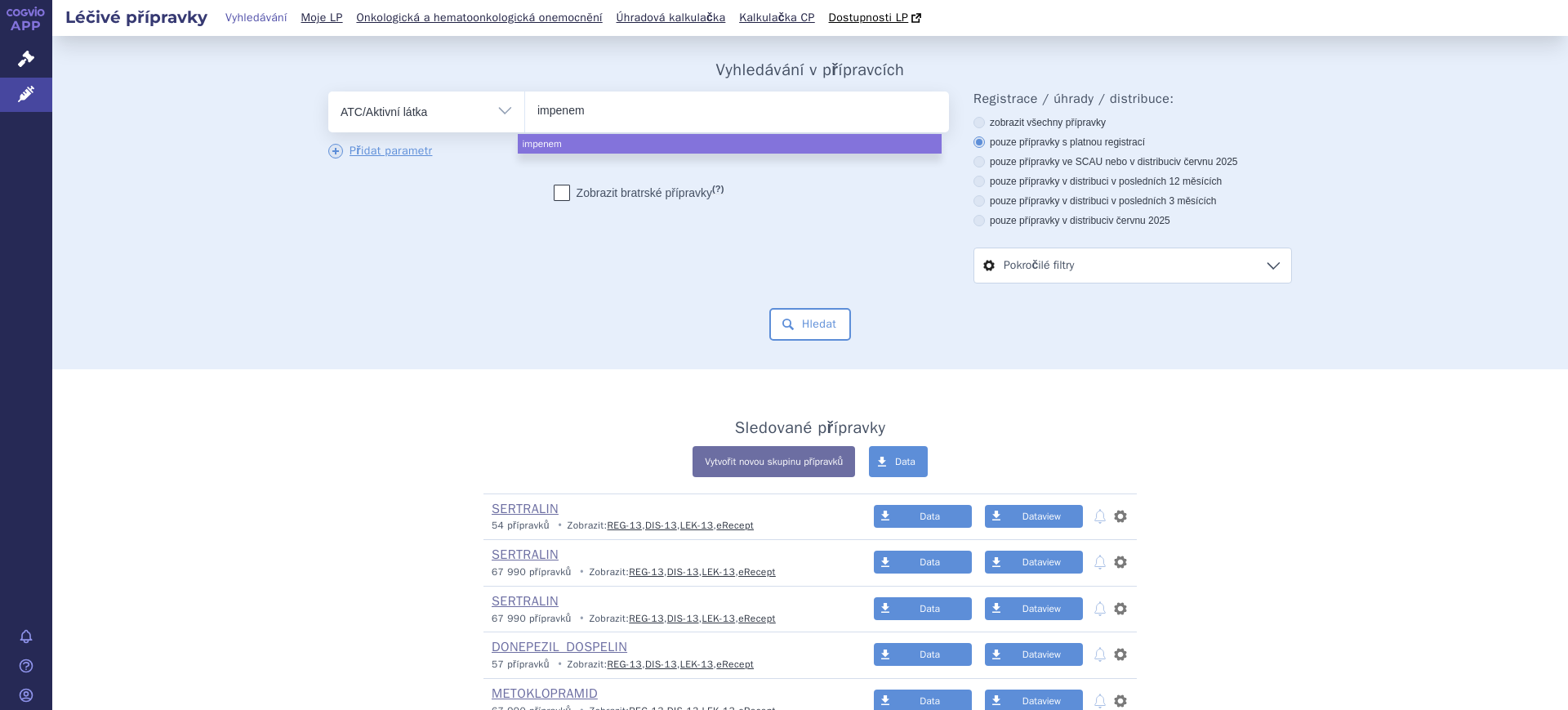 type on "impenem" 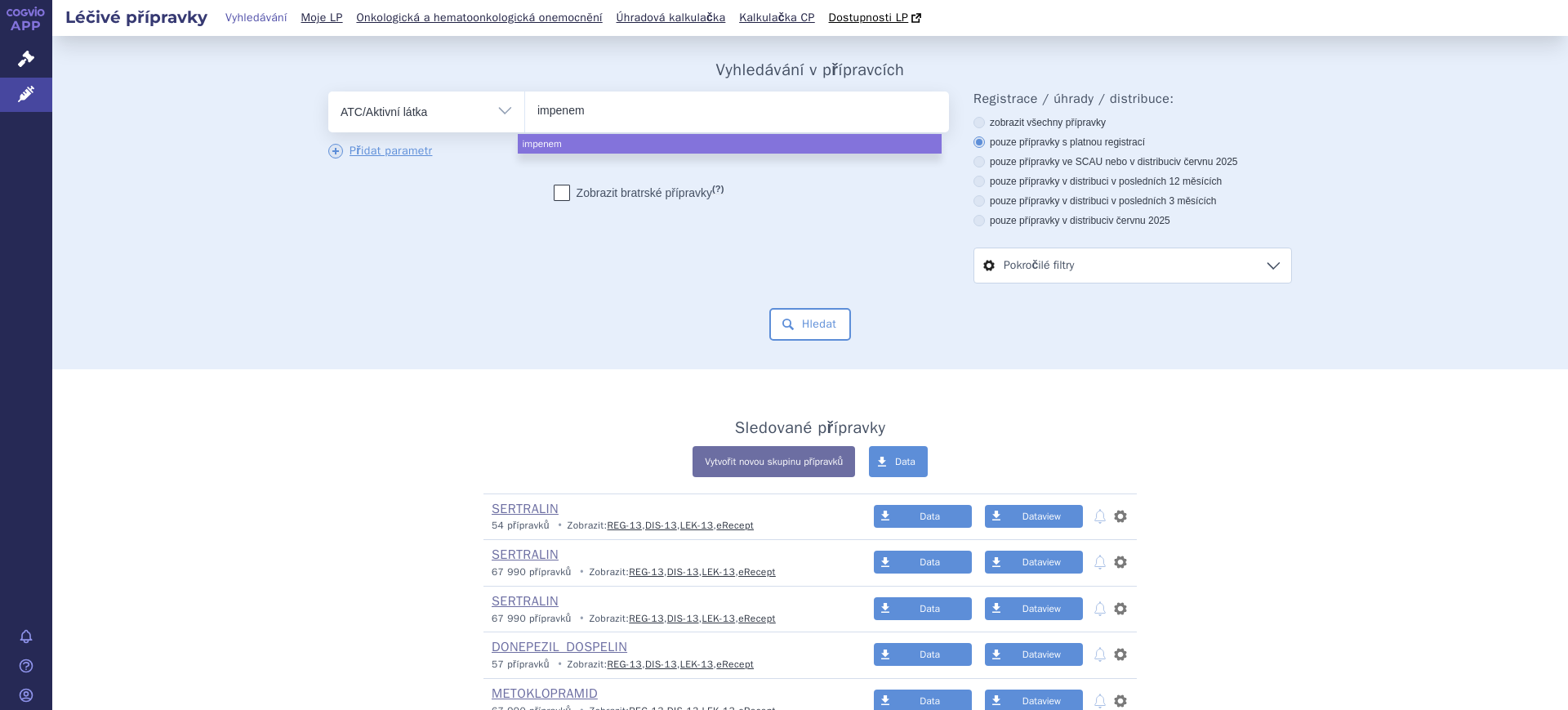 drag, startPoint x: 625, startPoint y: 115, endPoint x: 129, endPoint y: 53, distance: 499.86 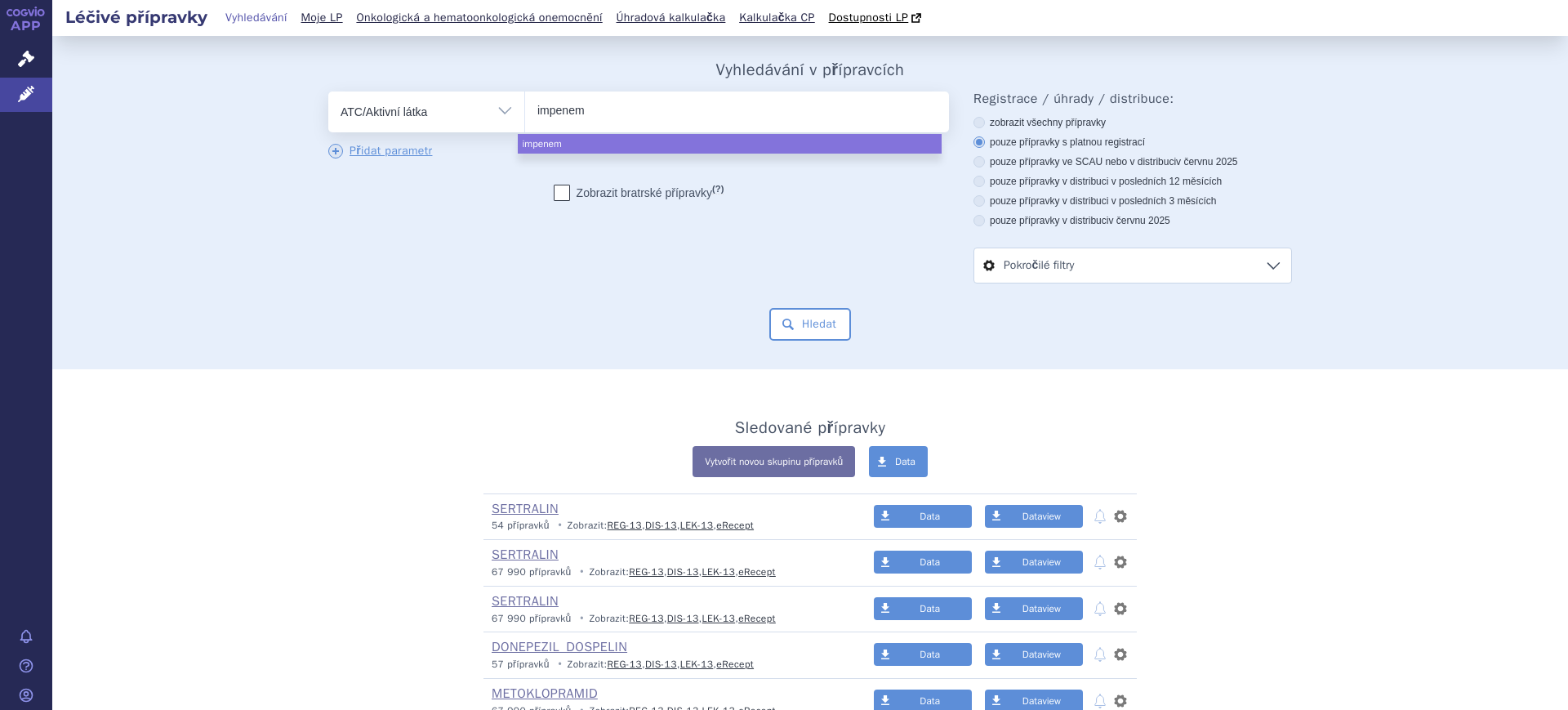 type 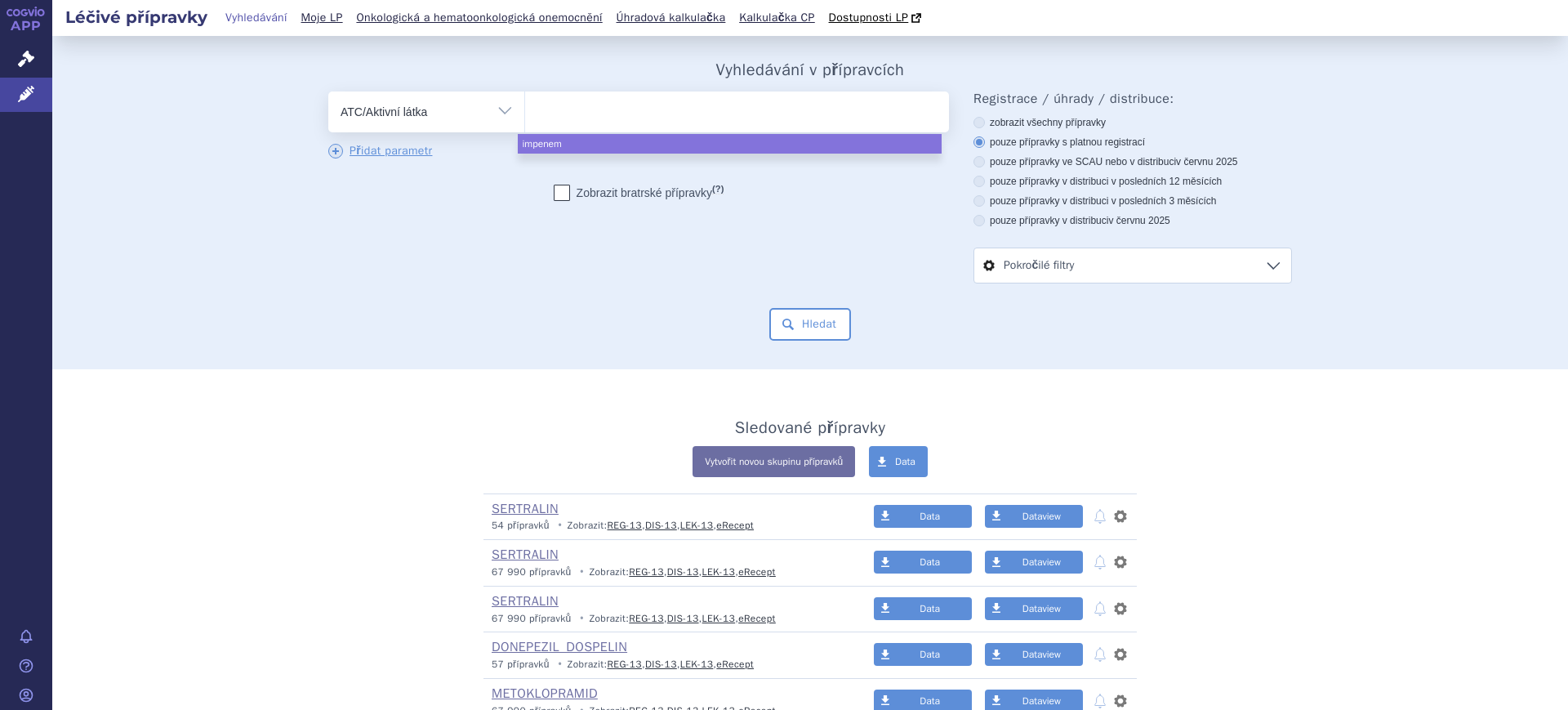 select on "impenem" 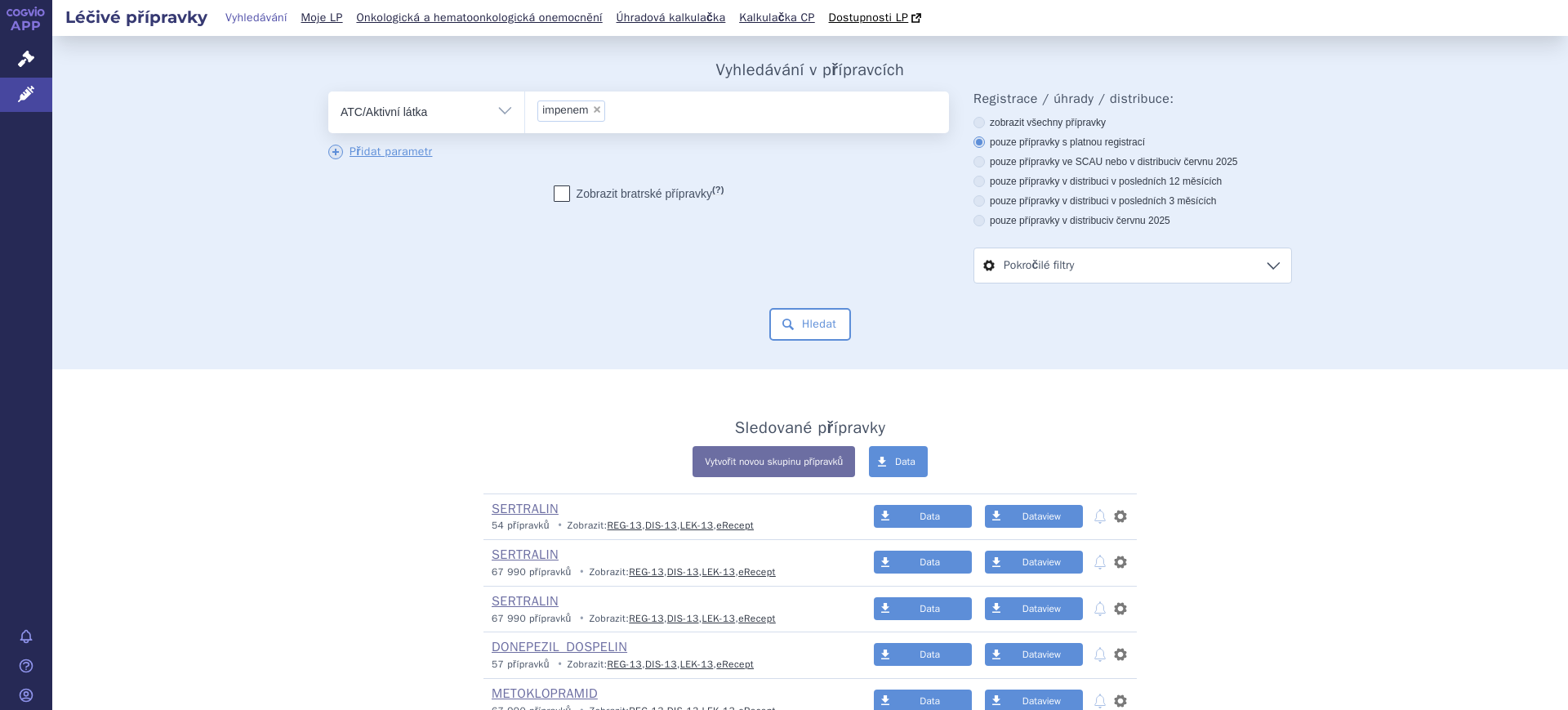 drag, startPoint x: 310, startPoint y: 335, endPoint x: 408, endPoint y: 261, distance: 122.8007 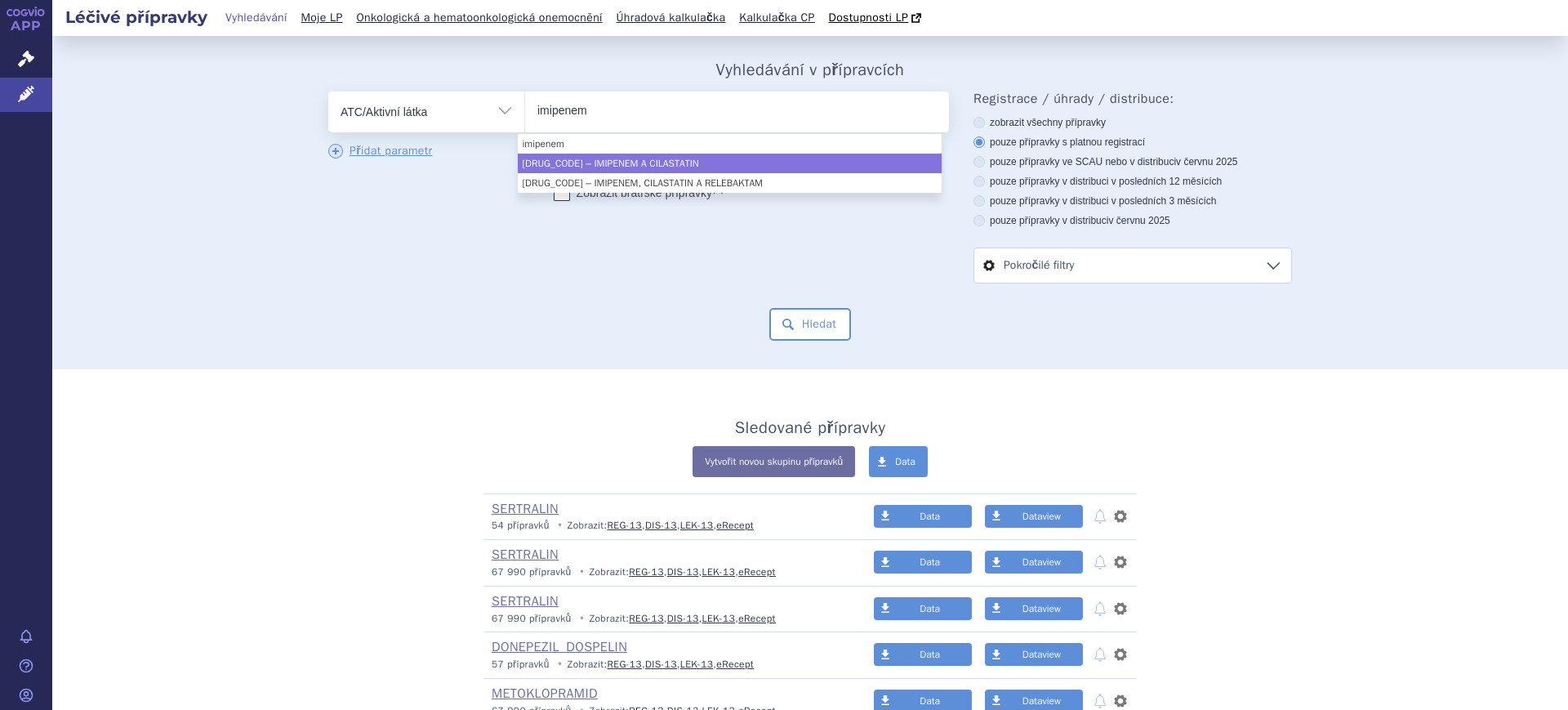 type on "imipenem" 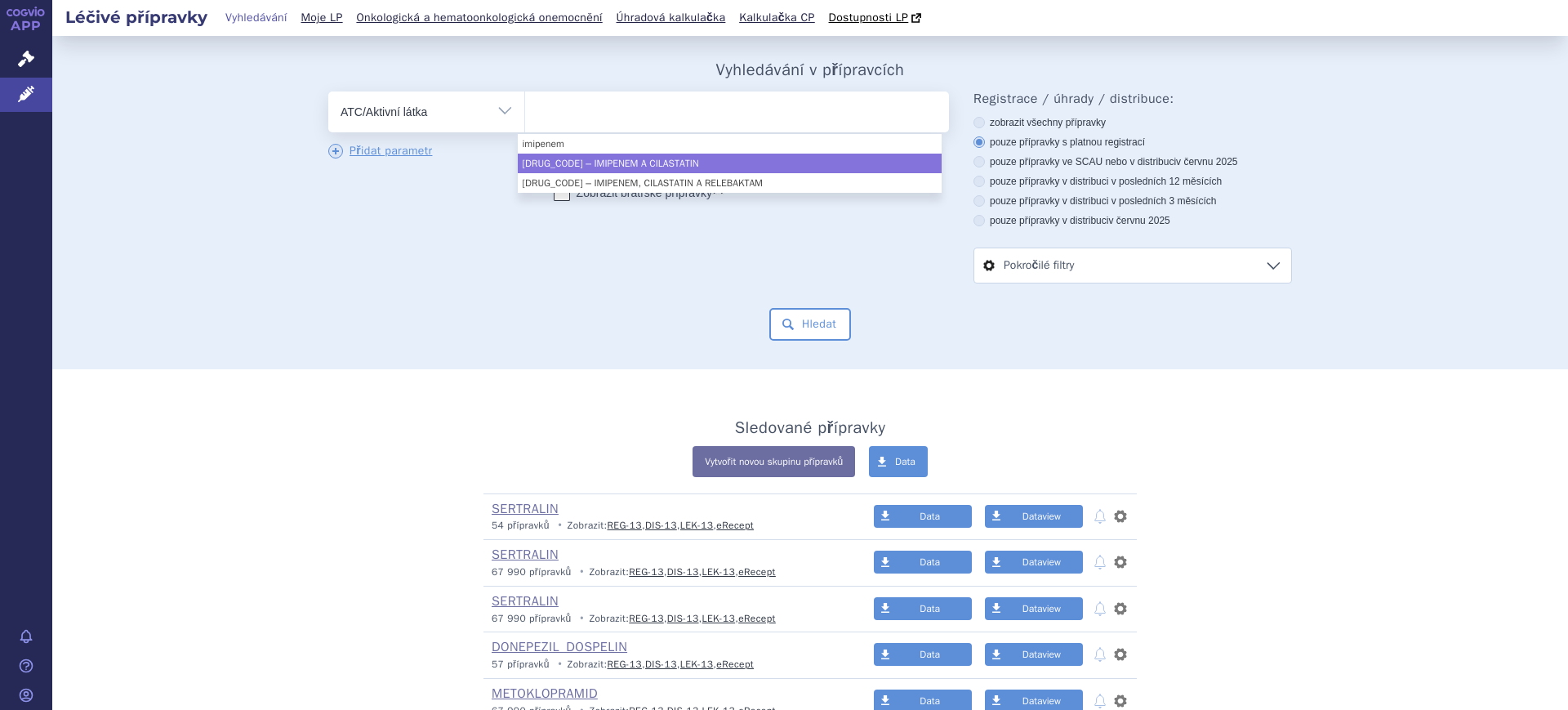 select on "J01DH51" 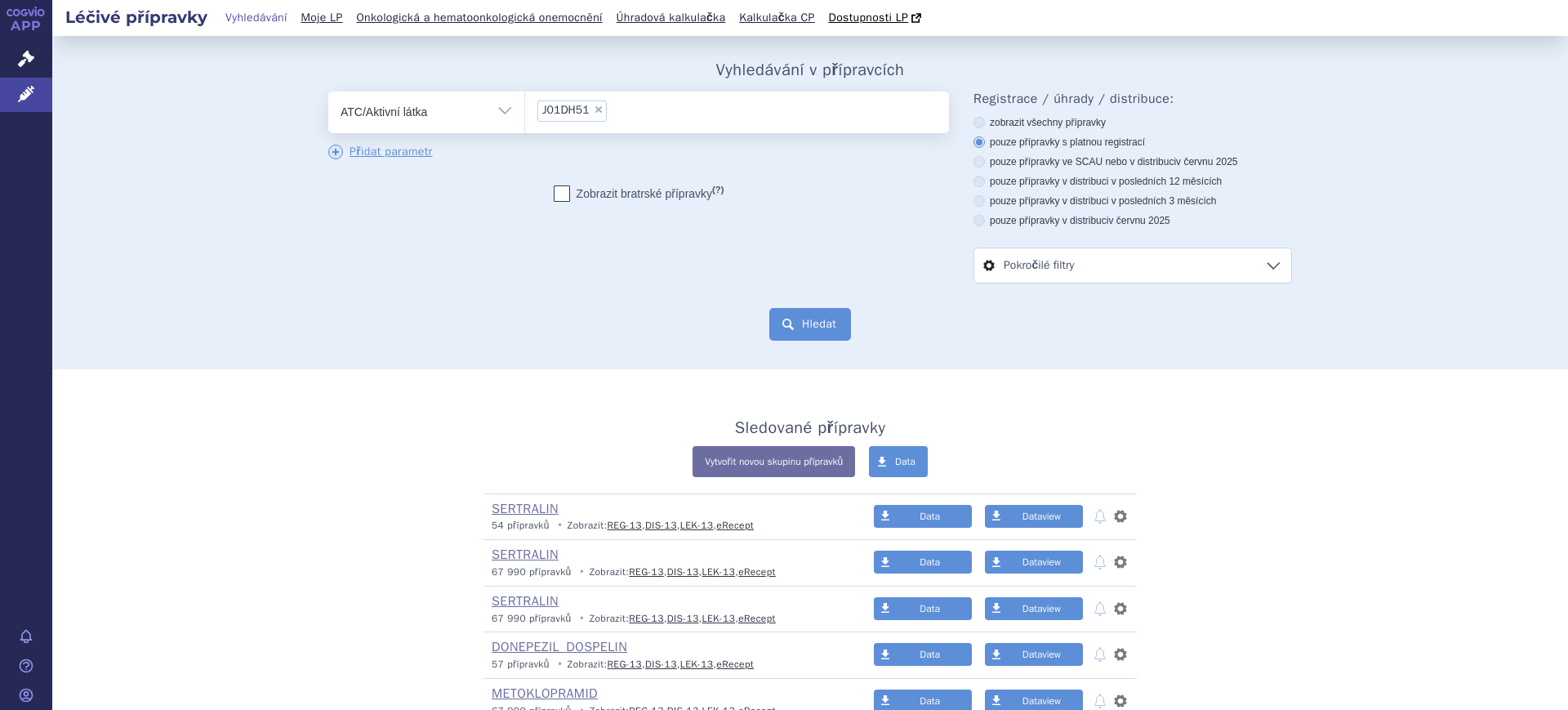click on "Hledat" at bounding box center (810, 324) 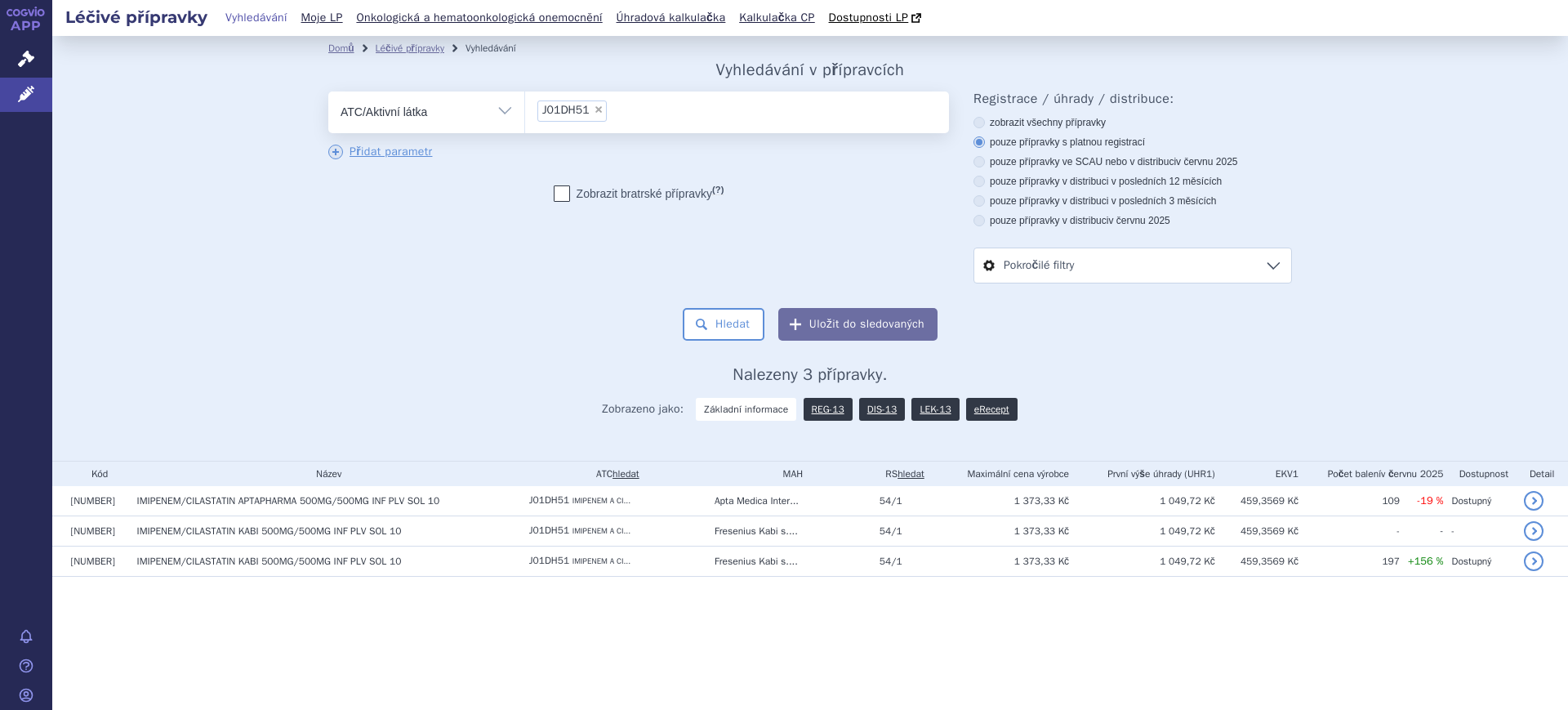 scroll, scrollTop: 0, scrollLeft: 0, axis: both 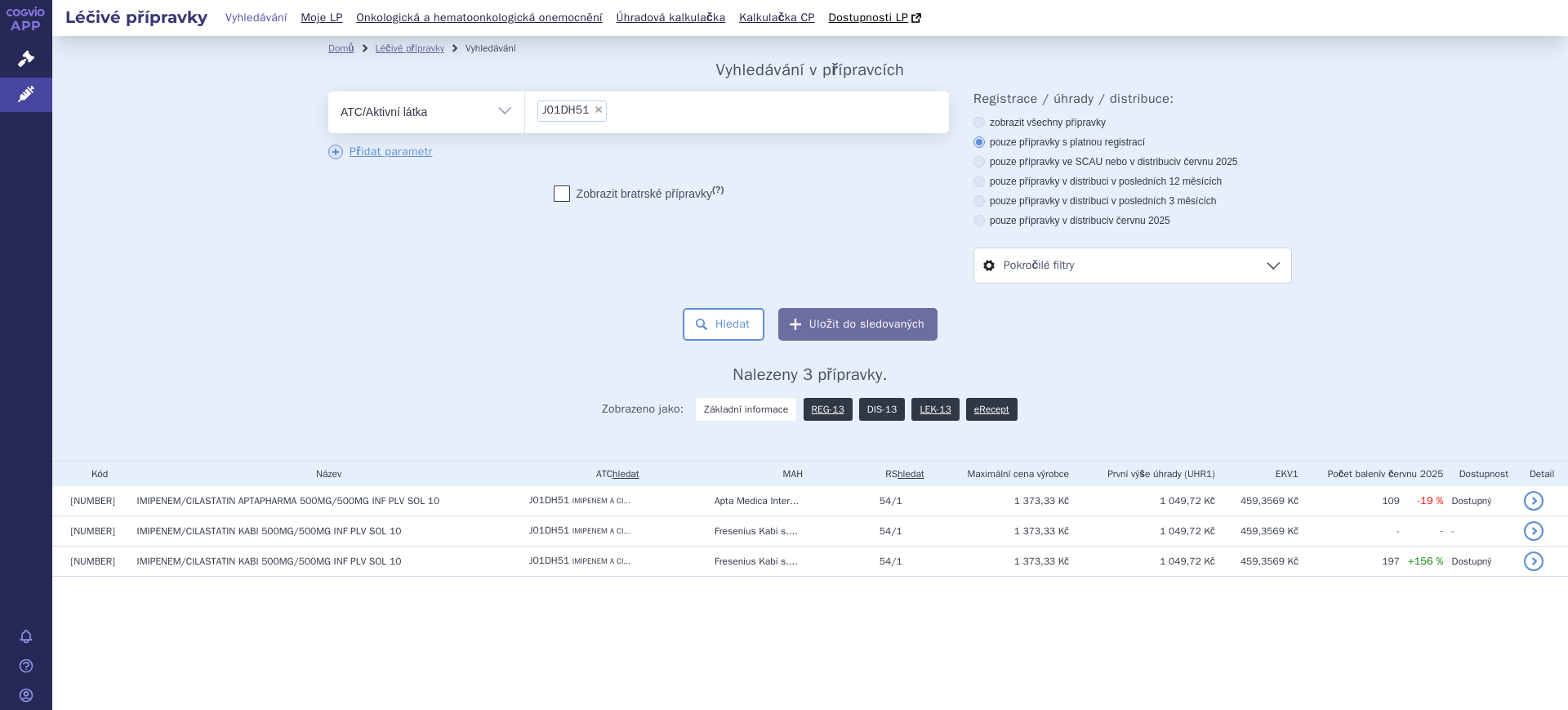 click on "DIS-13" at bounding box center (882, 409) 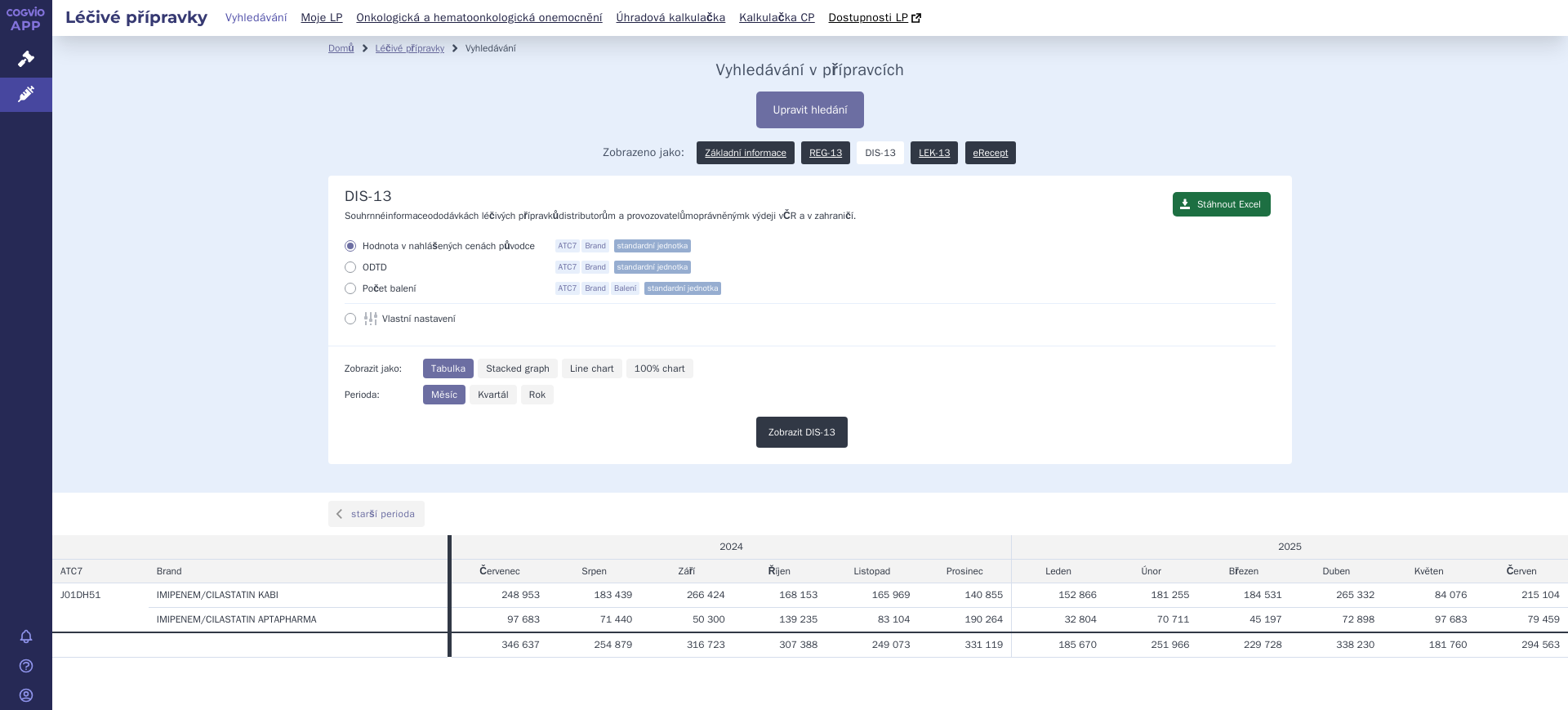 scroll, scrollTop: 0, scrollLeft: 0, axis: both 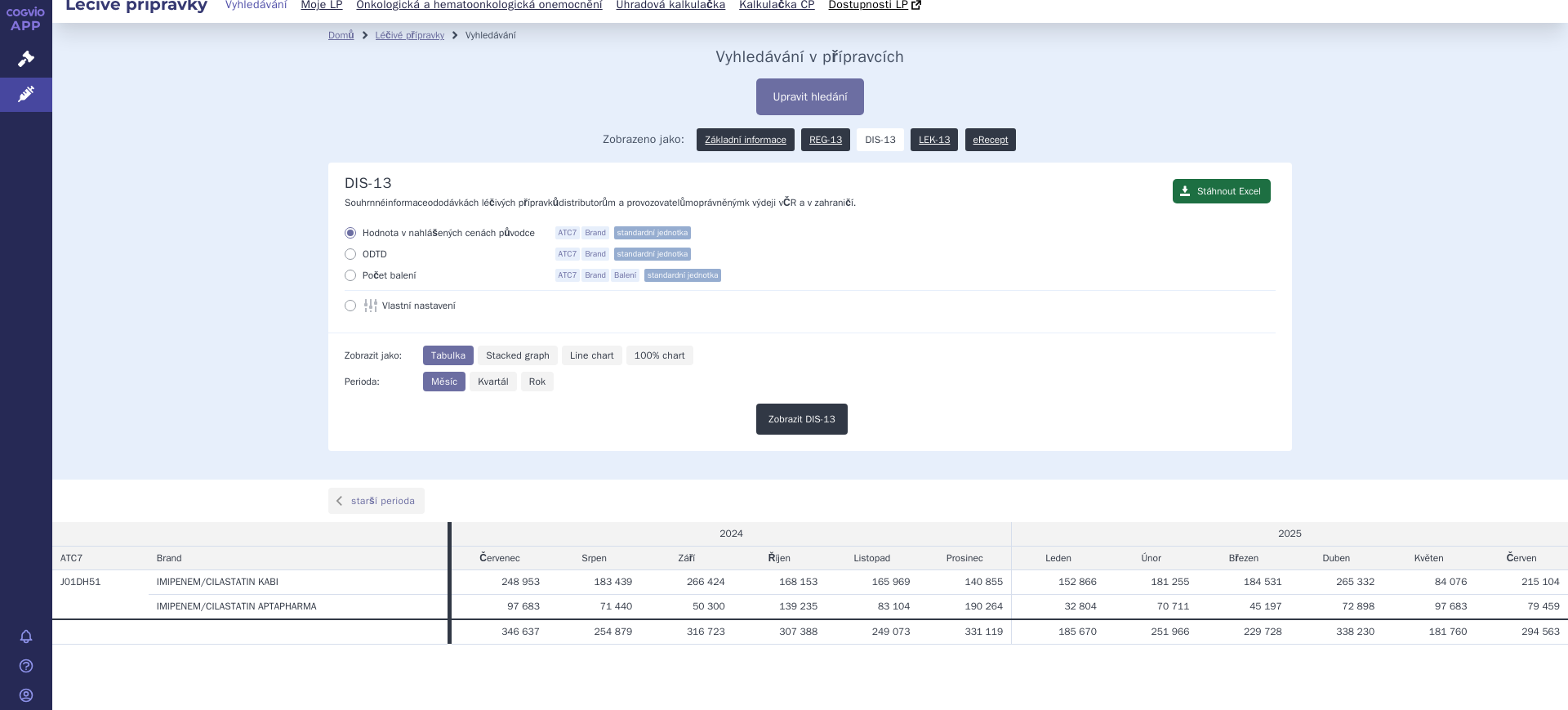 click on "Rok" at bounding box center [537, 382] 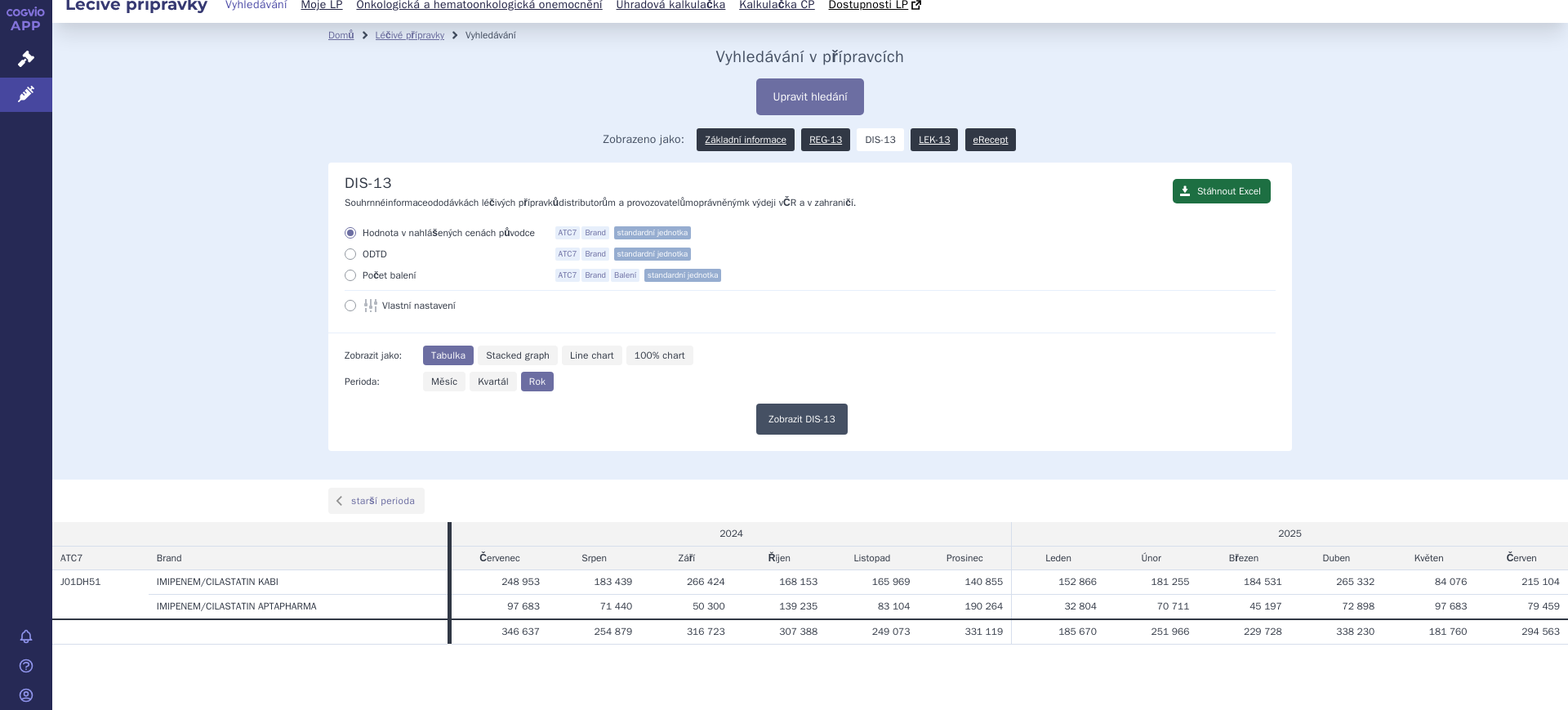 click on "Zobrazit DIS-13" at bounding box center (802, 419) 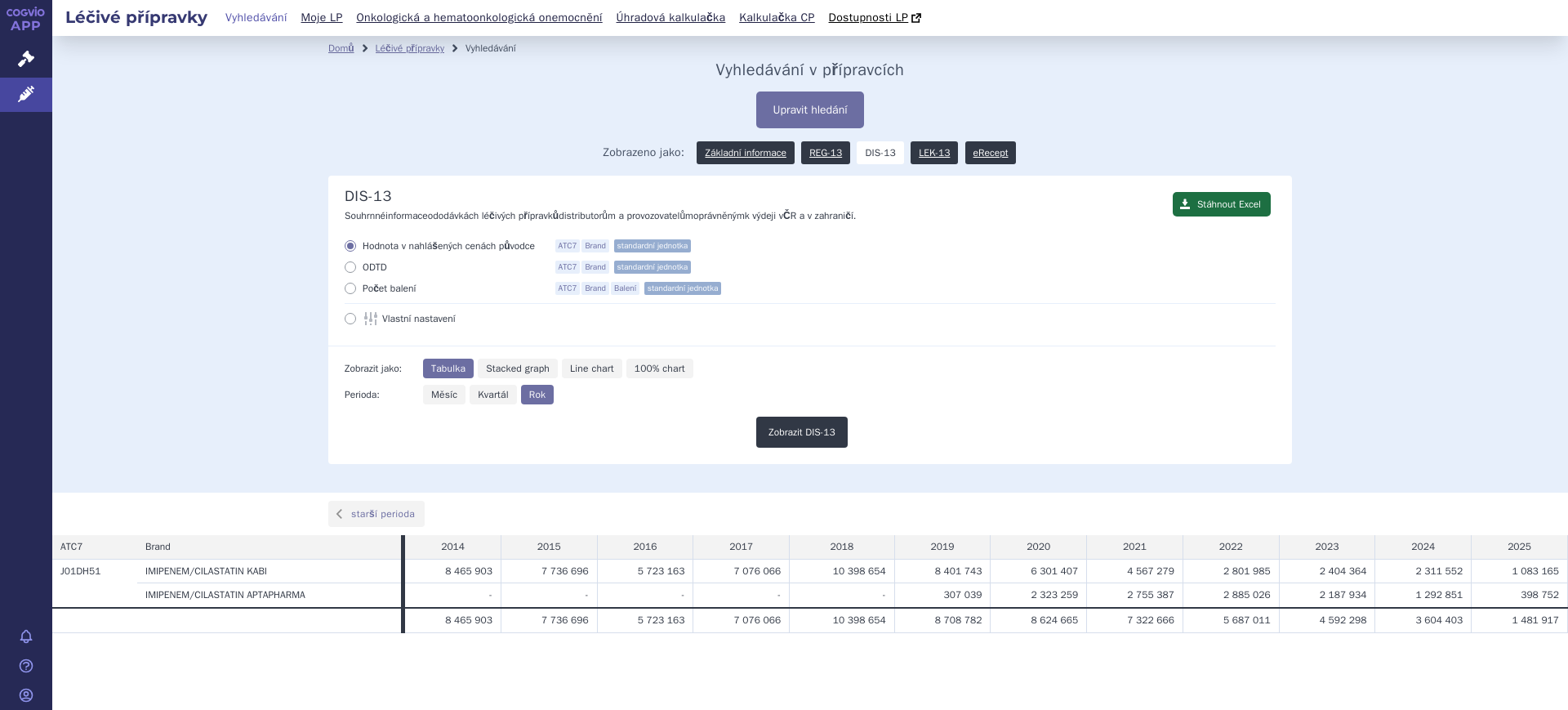 scroll, scrollTop: 0, scrollLeft: 0, axis: both 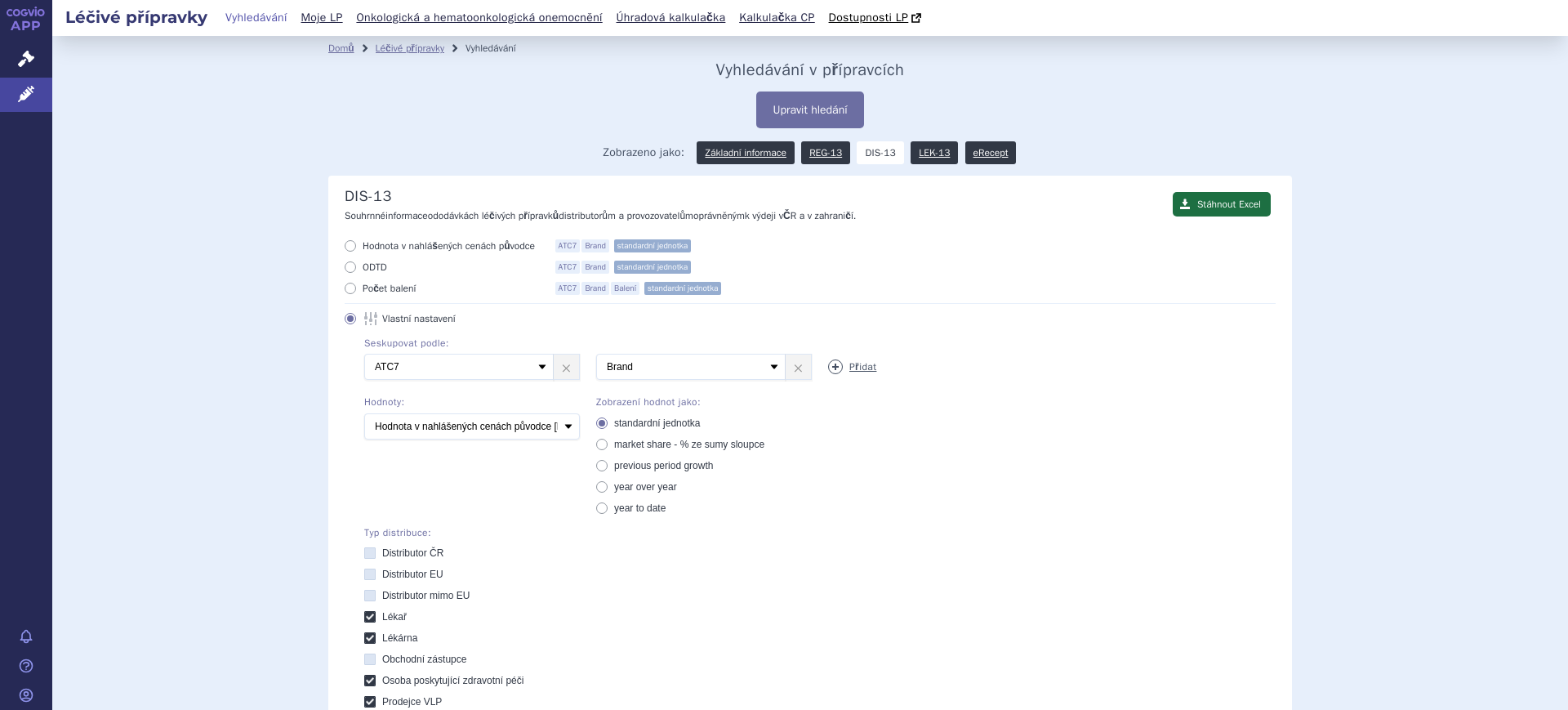 click at bounding box center (835, 367) 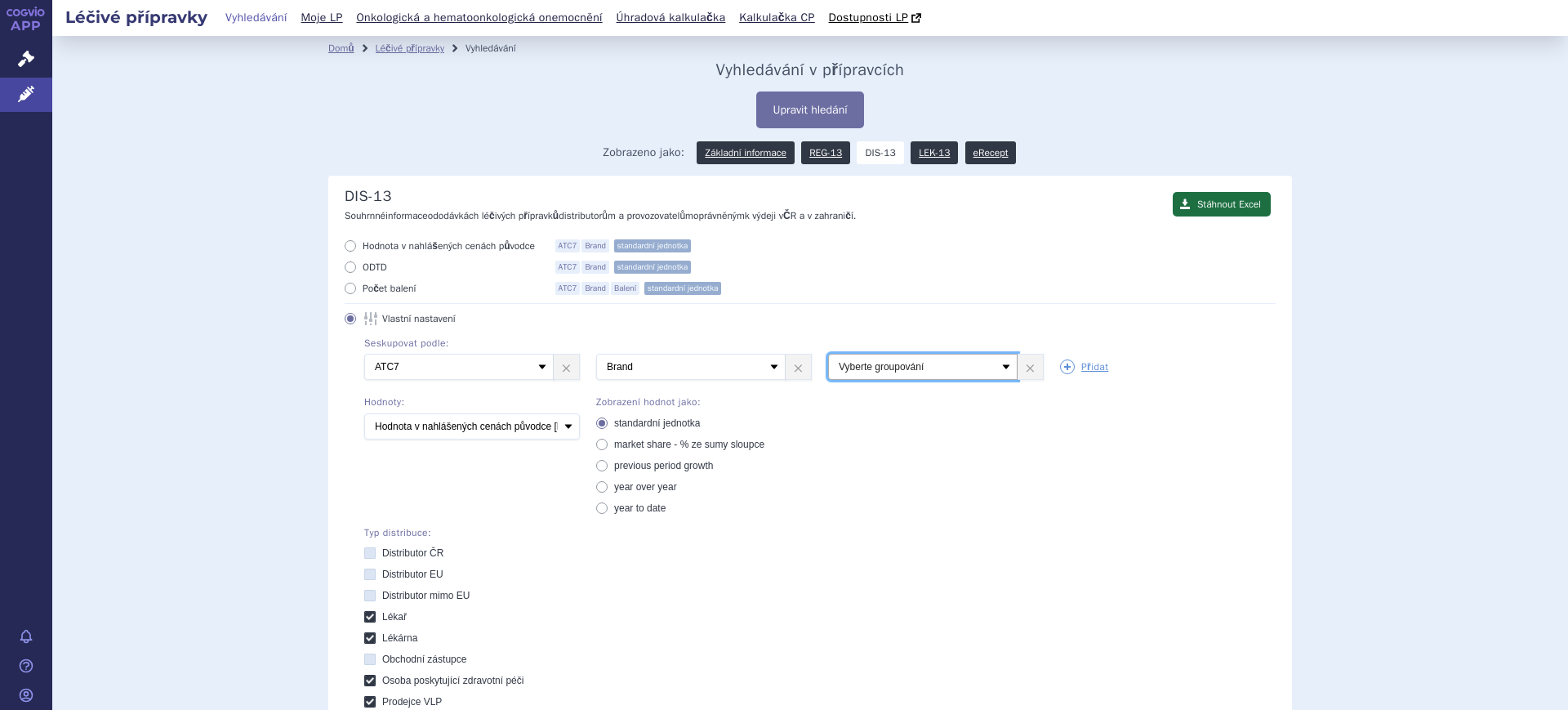 click on "Vyberte groupování
ATC3
ATC5
ATC7
Brand
Balení
SÚKL kód
MAH
VPOIS
Referenční skupina
Typ distribuce" at bounding box center (923, 367) 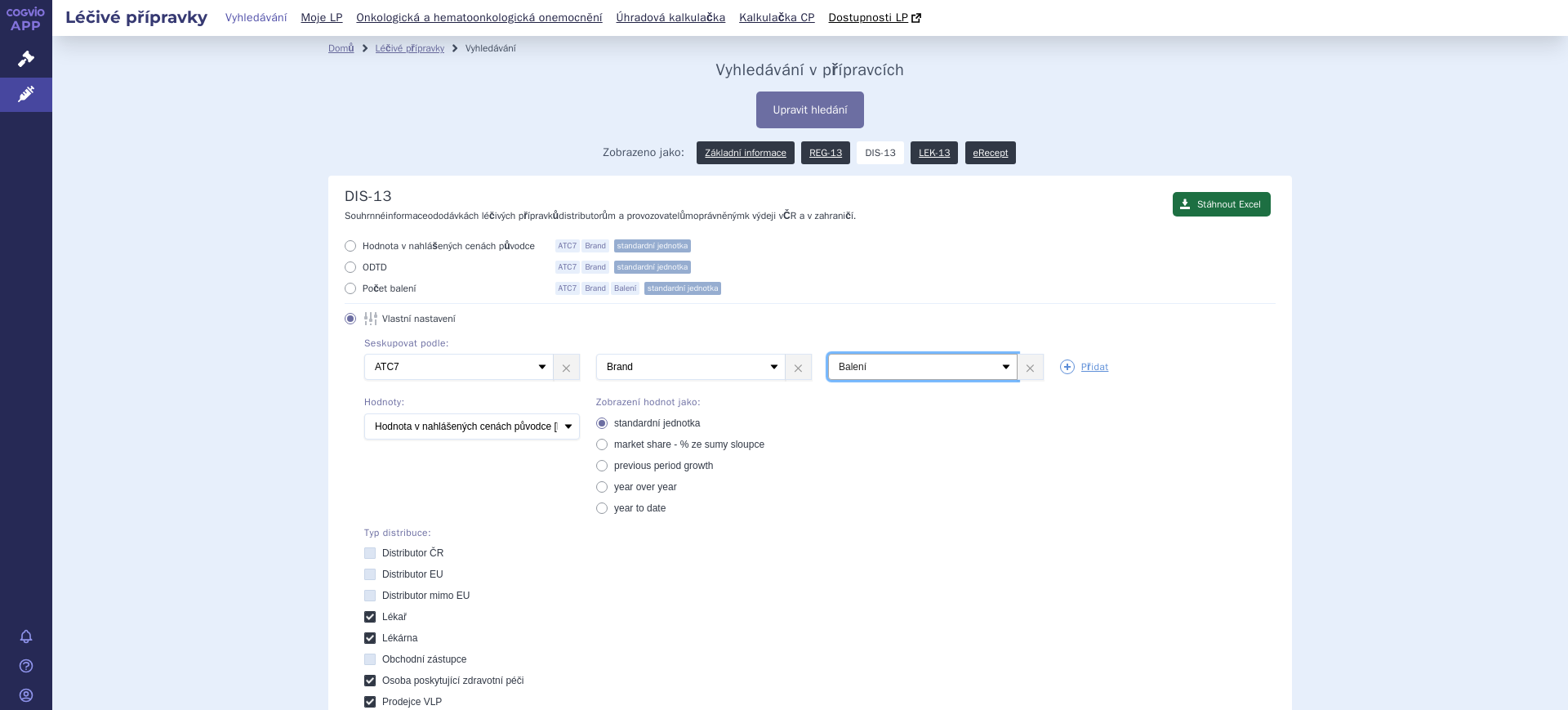 click on "Vyberte groupování
ATC3
ATC5
ATC7
Brand
Balení
SÚKL kód
MAH
VPOIS
Referenční skupina
Typ distribuce" at bounding box center (923, 367) 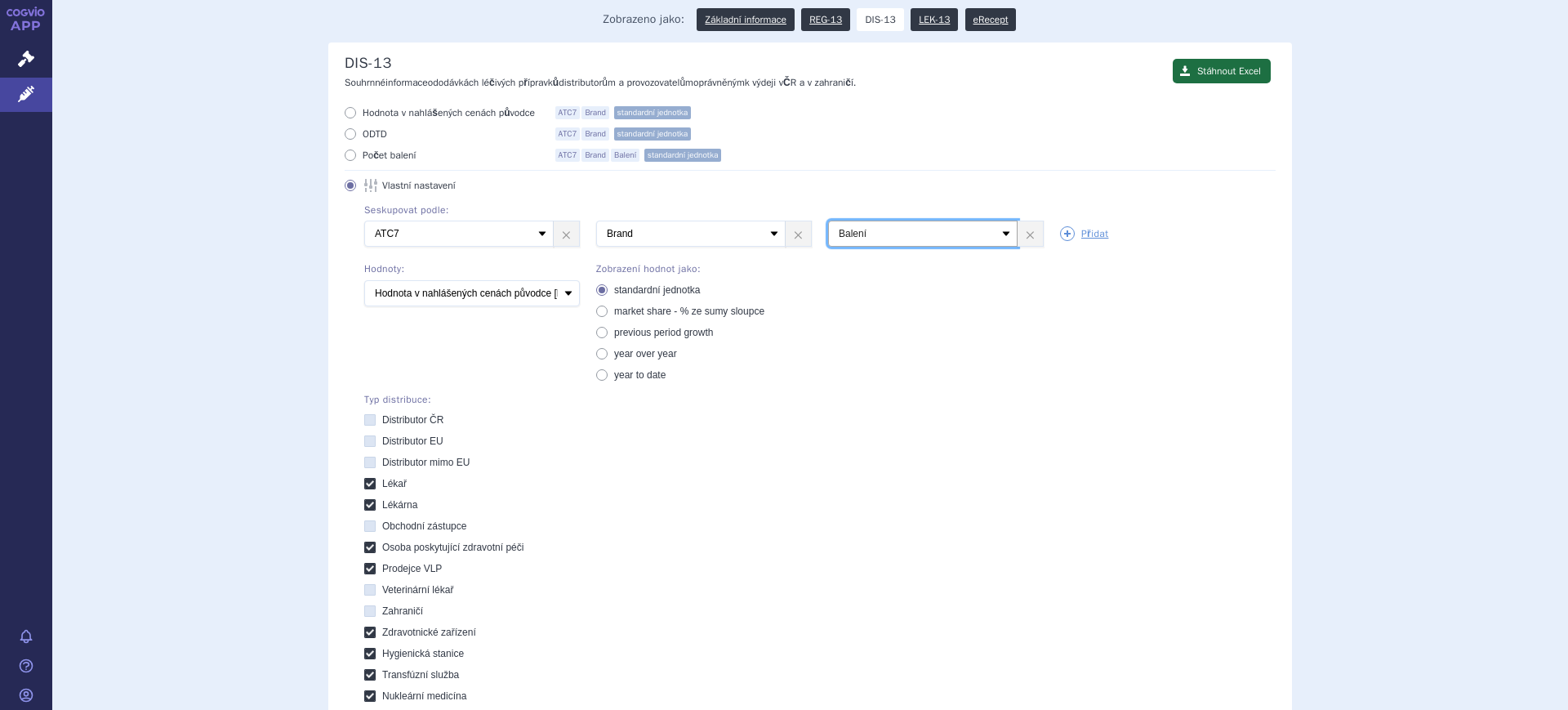 scroll, scrollTop: 409, scrollLeft: 0, axis: vertical 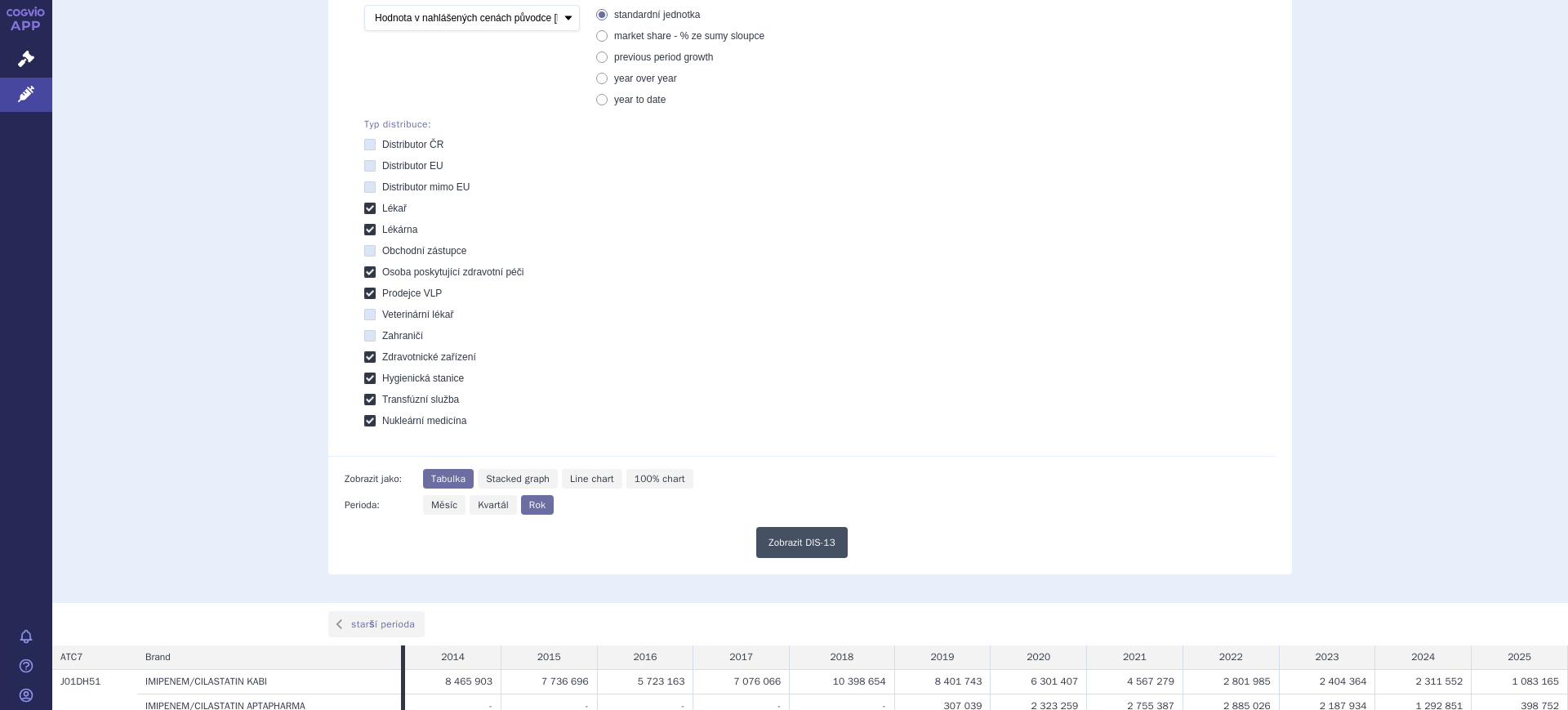 click on "Zobrazit DIS-13" at bounding box center (802, 543) 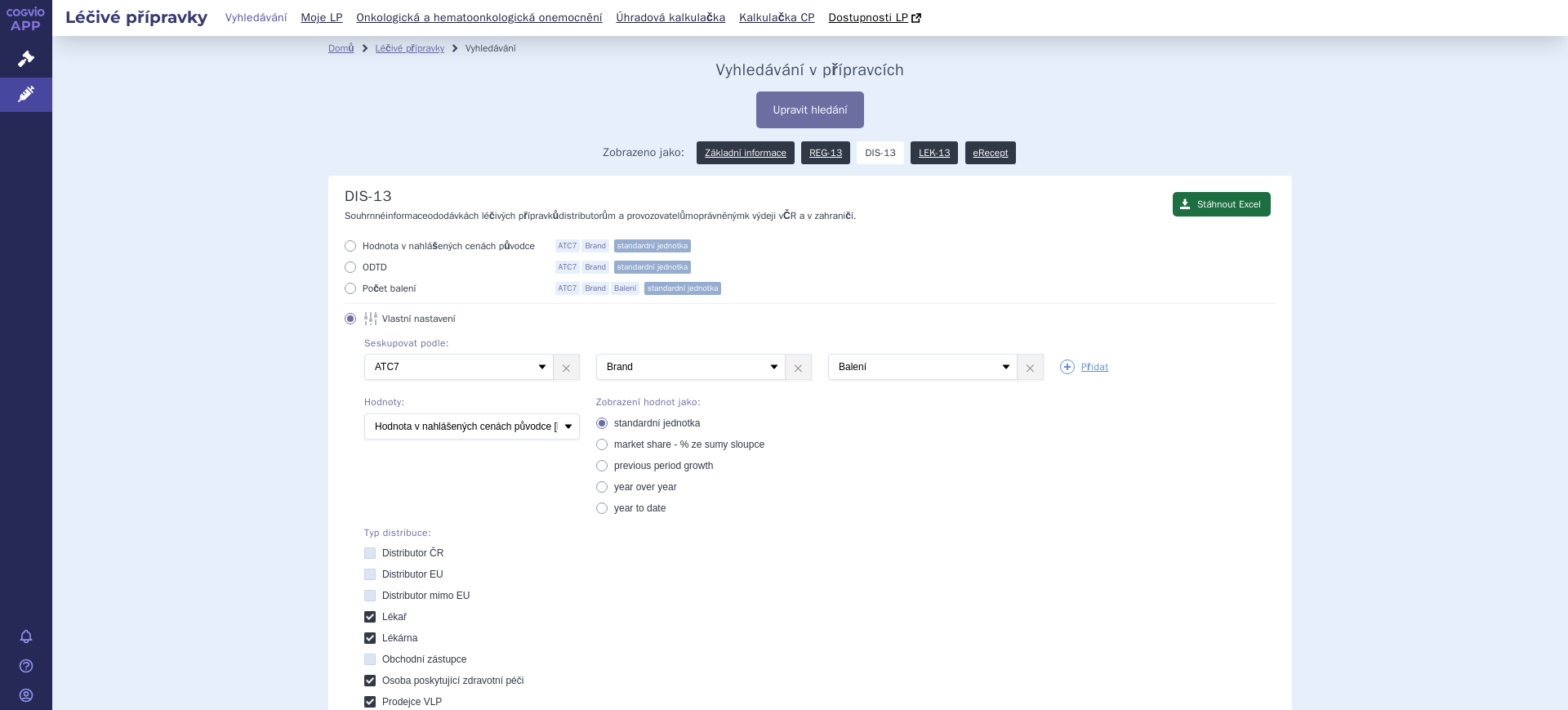 scroll, scrollTop: 0, scrollLeft: 0, axis: both 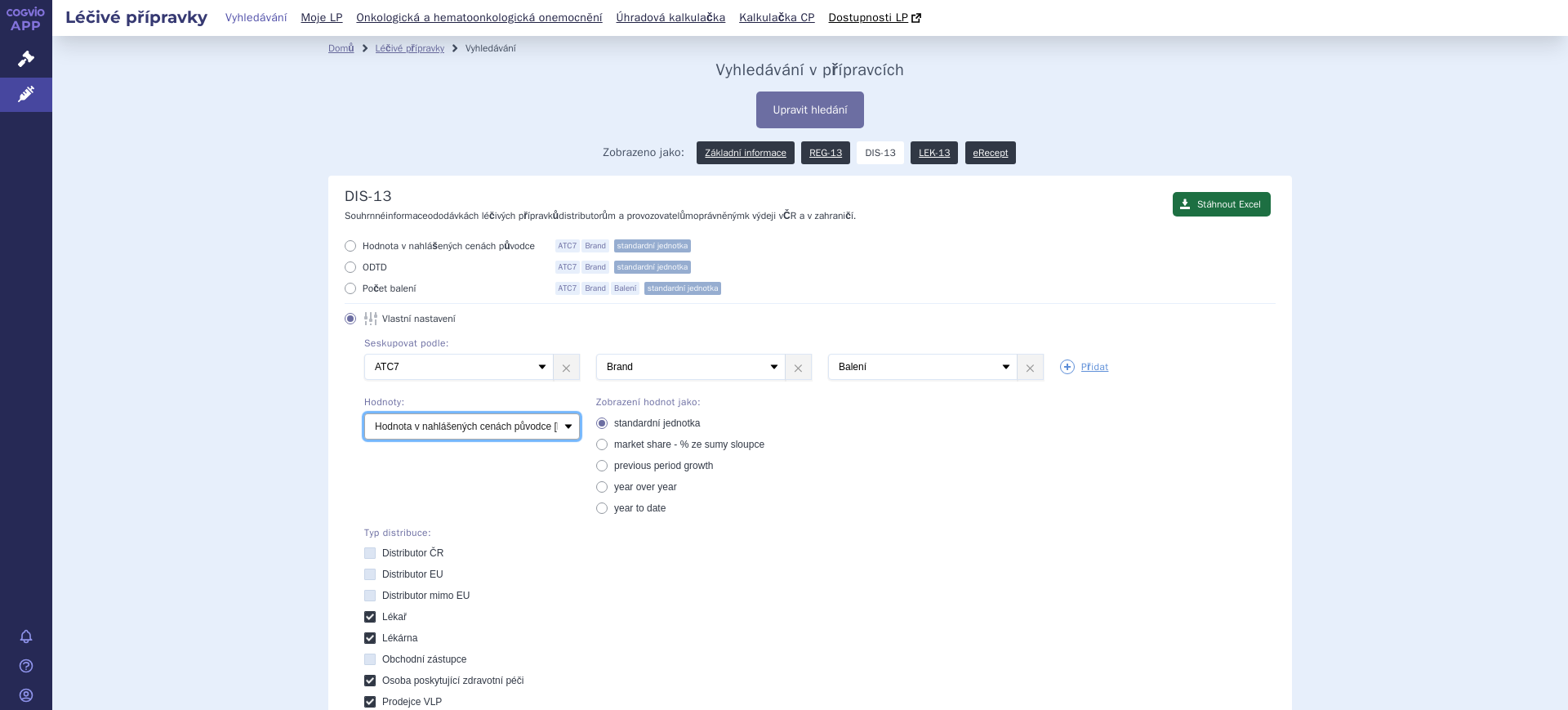 click on "Počet balení
Hodnota v nahlášených cenách původce [DIS-13]
Hodnota v maximálních cenách původce (MCV) [SCAU/SCUP]
Hodnota v maximálních úhradách (UHR1) [SCAU]
Hodnota v maximálních finálních cenách [SCAU]
ODTD [SCAU]
DDD [DIS-13/SCAU/SCUP]" at bounding box center [472, 426] 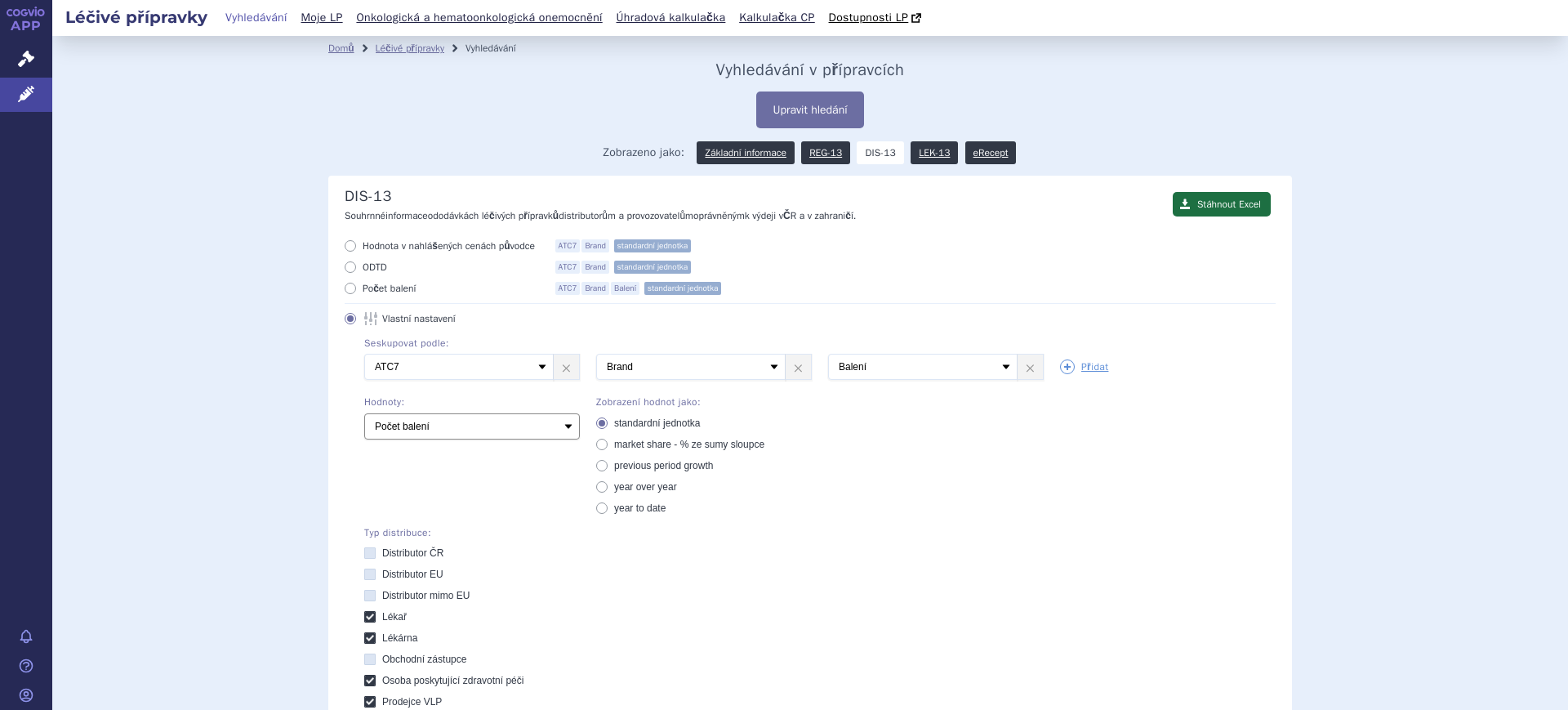 click on "Počet balení
Hodnota v nahlášených cenách původce [DIS-13]
Hodnota v maximálních cenách původce (MCV) [SCAU/SCUP]
Hodnota v maximálních úhradách (UHR1) [SCAU]
Hodnota v maximálních finálních cenách [SCAU]
ODTD [SCAU]
DDD [DIS-13/SCAU/SCUP]" at bounding box center [472, 426] 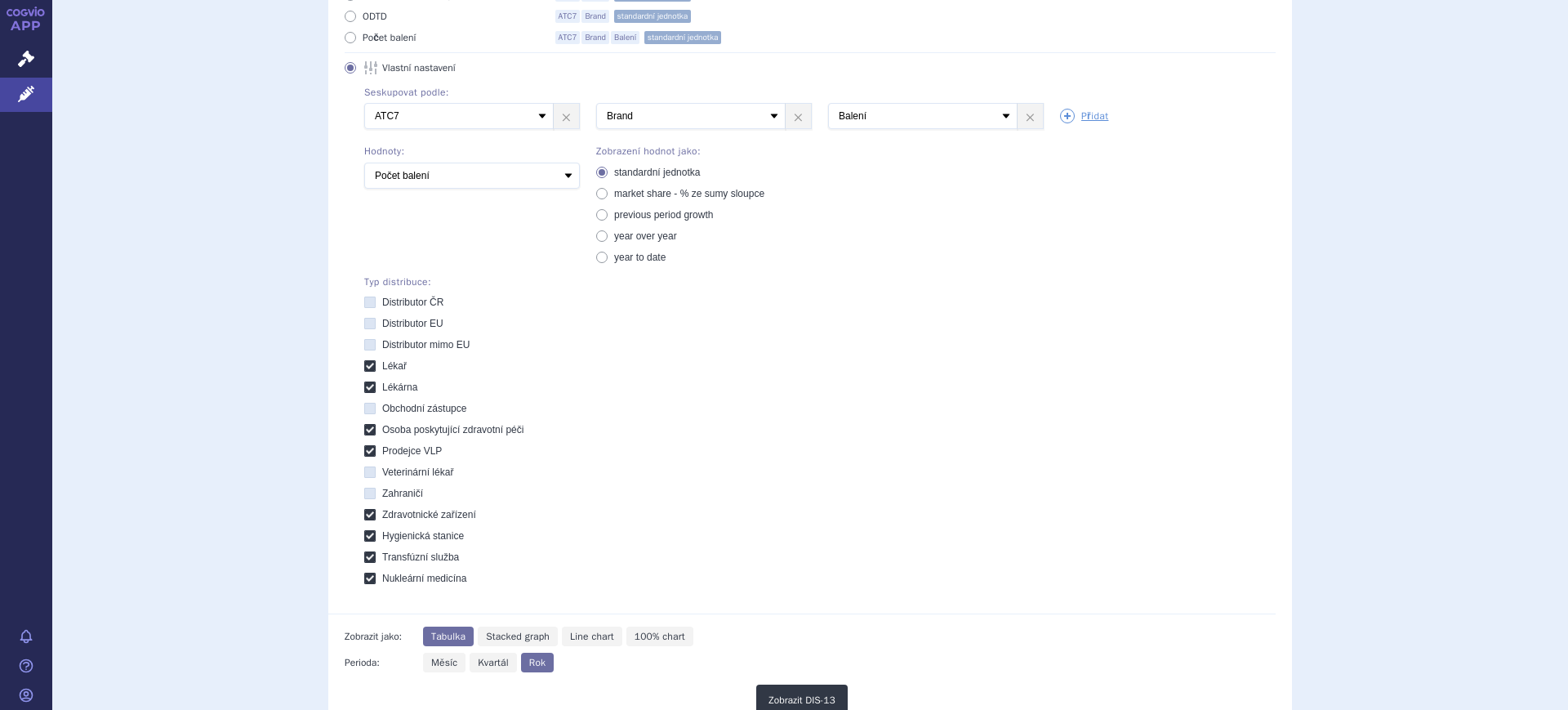 scroll, scrollTop: 508, scrollLeft: 0, axis: vertical 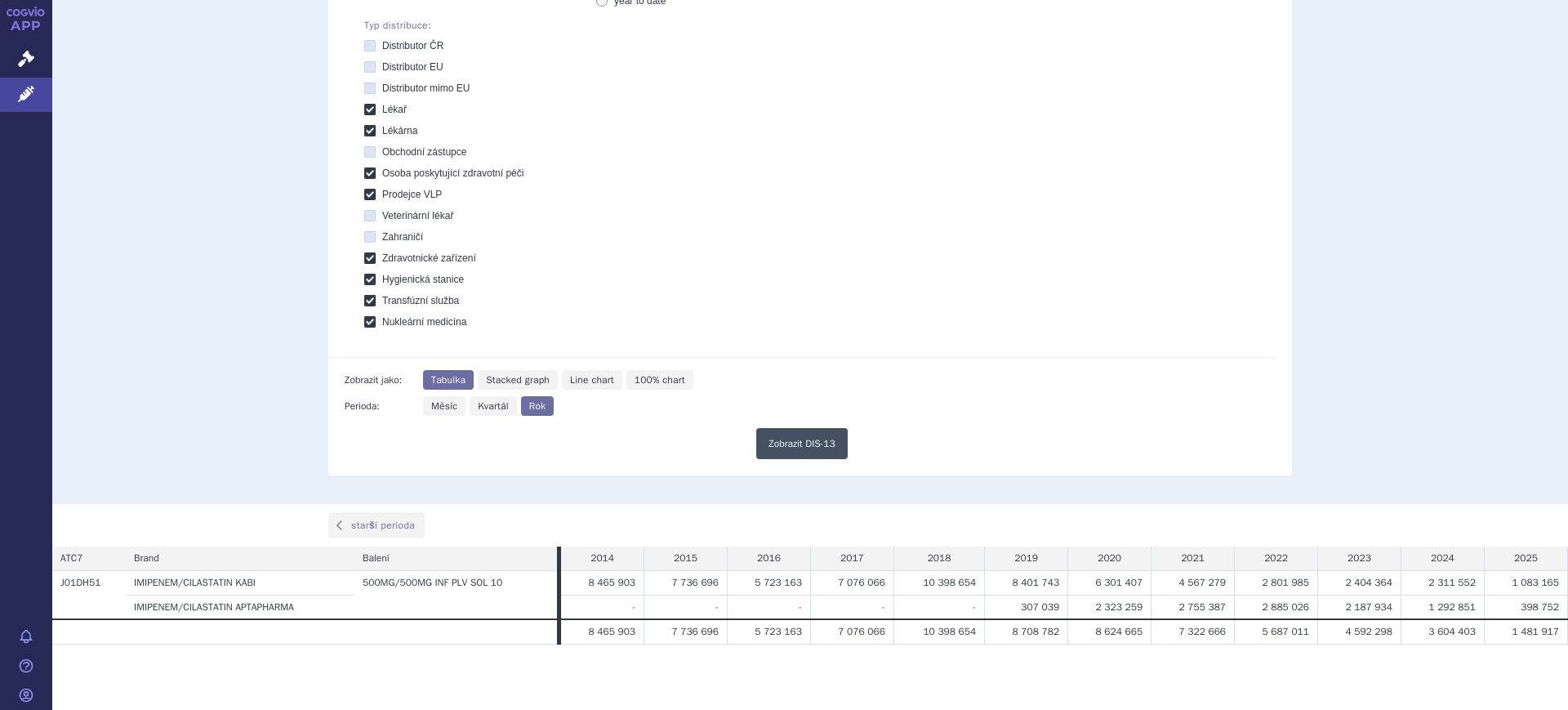 click on "Zobrazit DIS-13" at bounding box center (802, 444) 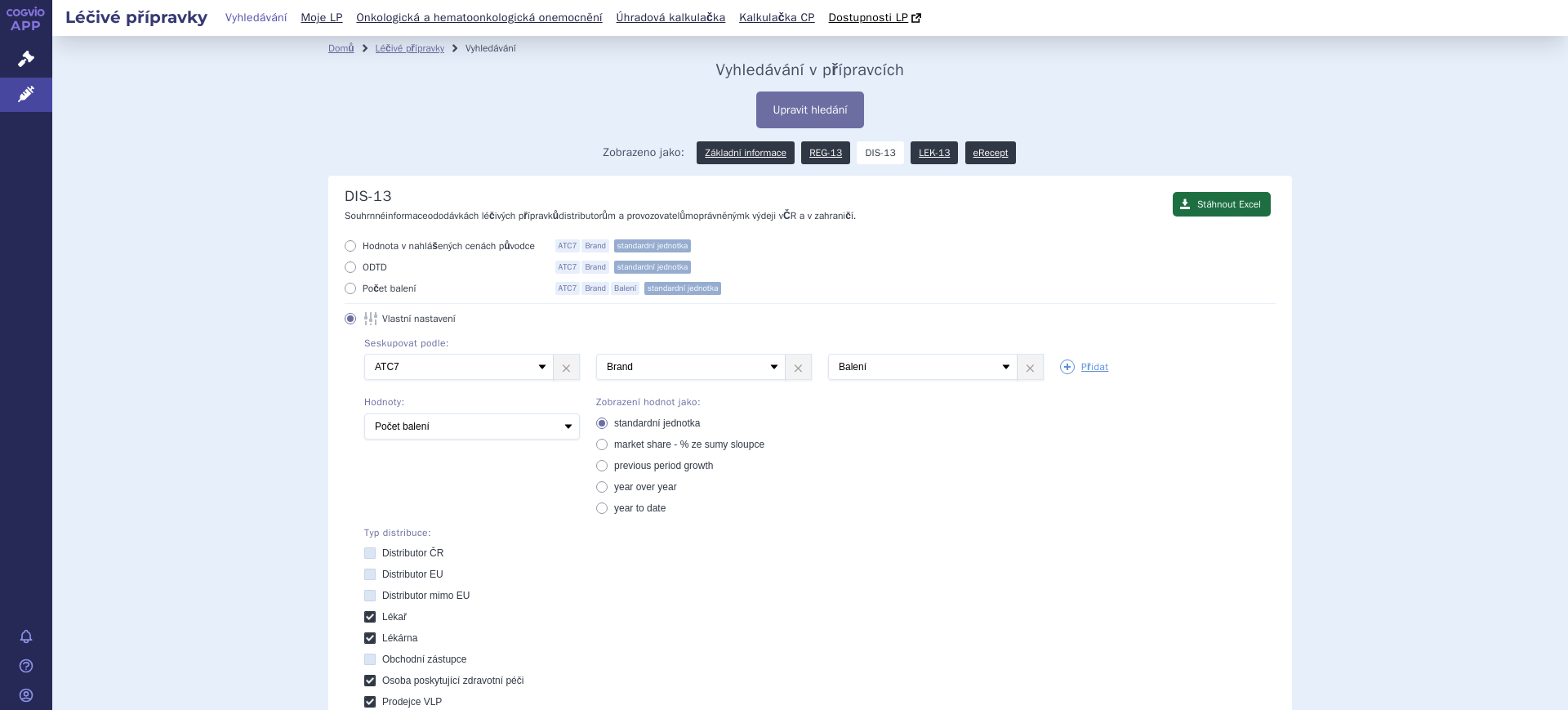 scroll, scrollTop: 0, scrollLeft: 0, axis: both 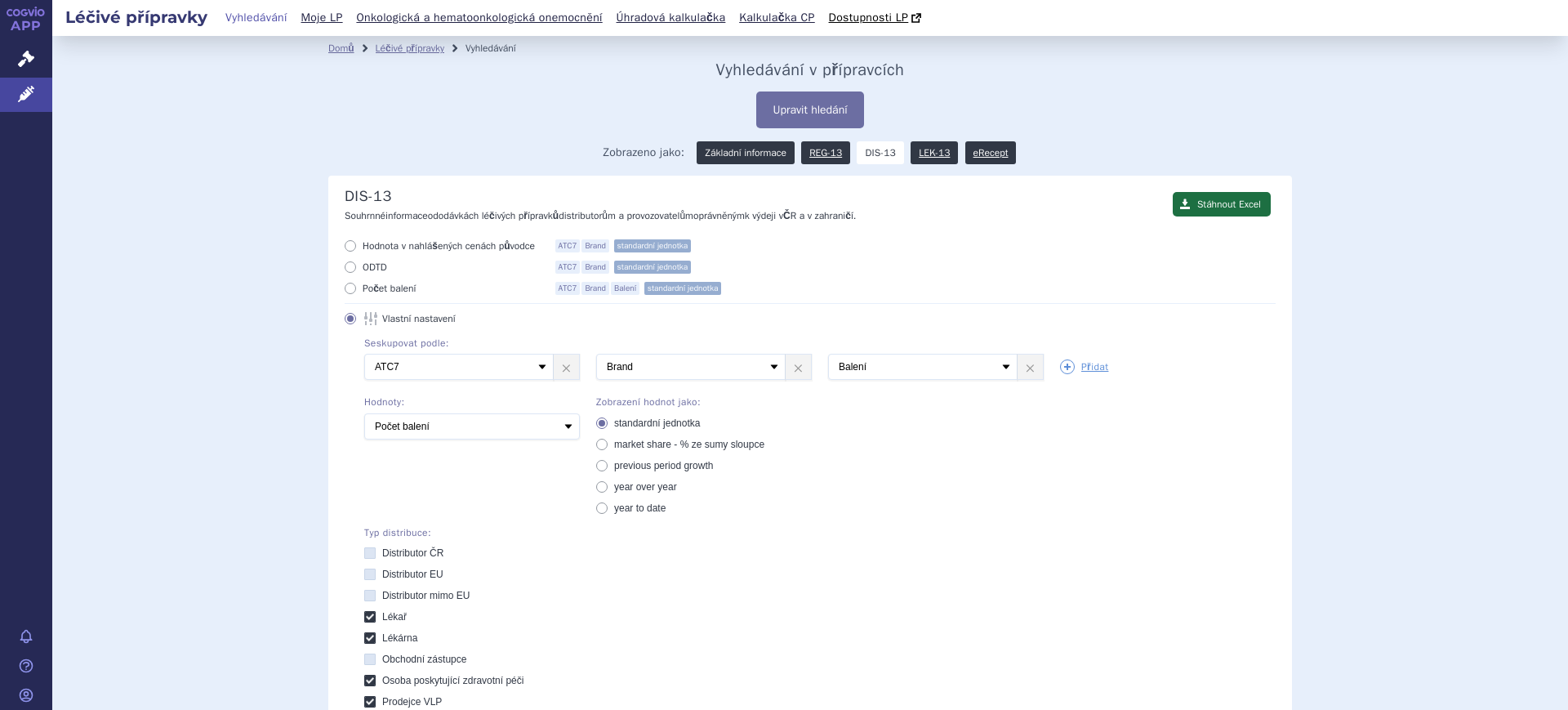 click on "Základní informace" at bounding box center (745, 153) 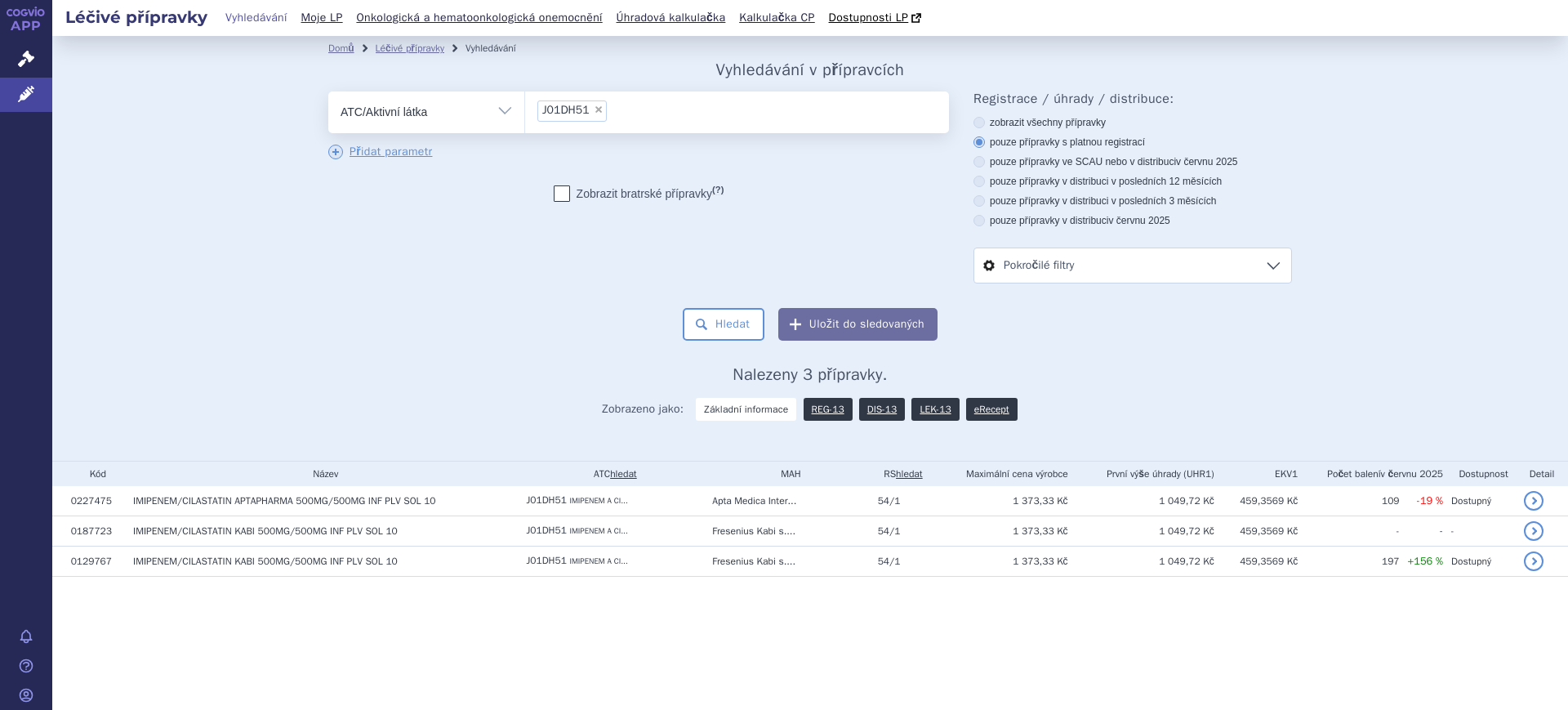 scroll, scrollTop: 0, scrollLeft: 0, axis: both 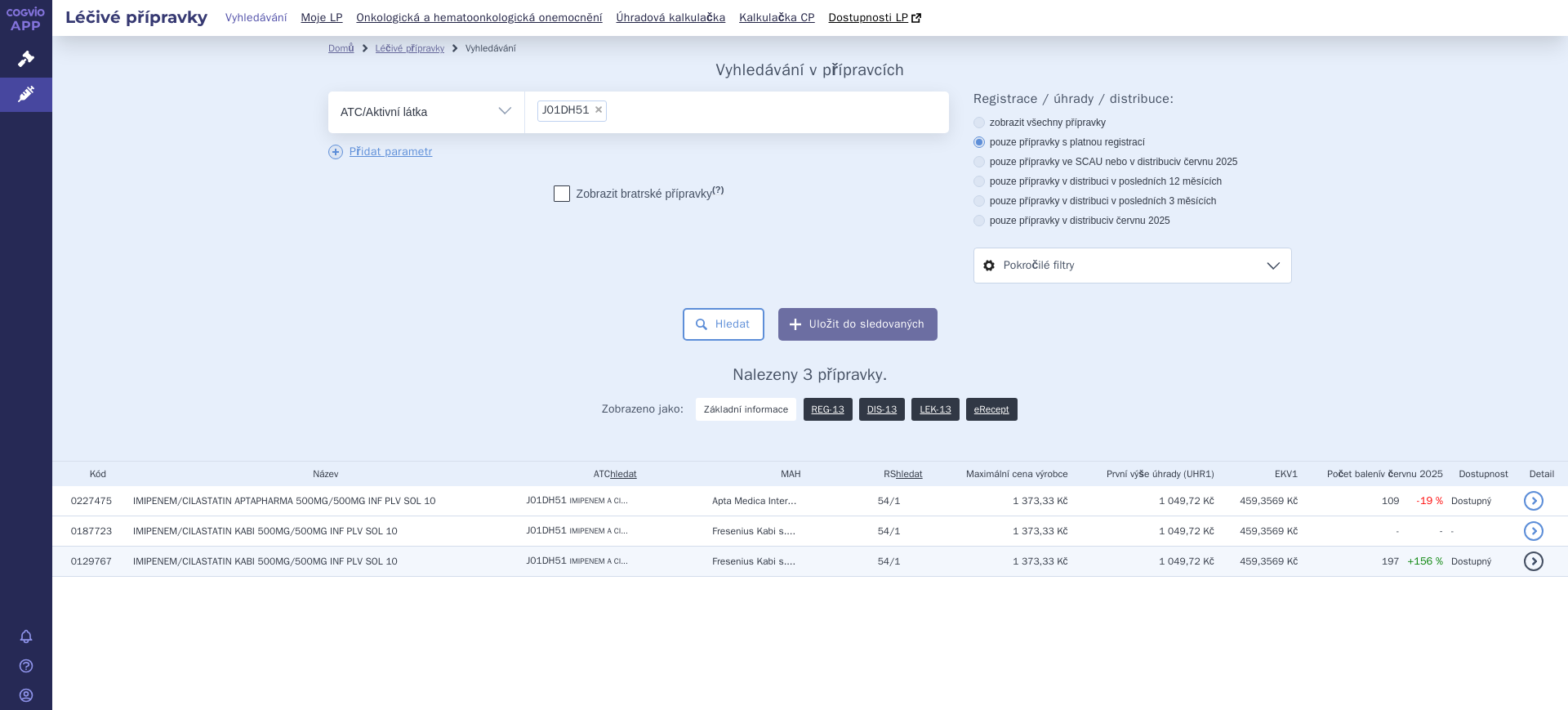 click on "500MG/500MG INF PLV SOL 10" at bounding box center [327, 561] 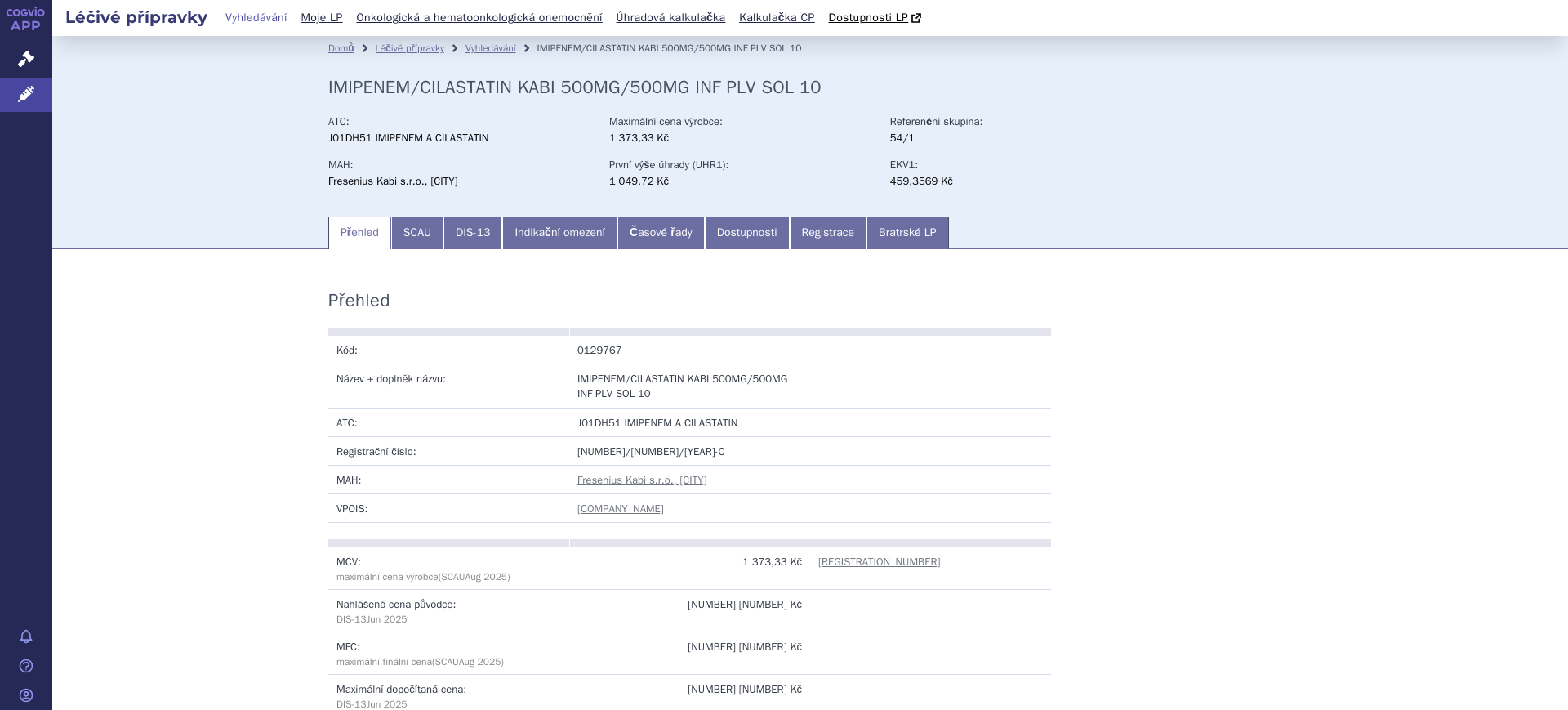 scroll, scrollTop: 0, scrollLeft: 0, axis: both 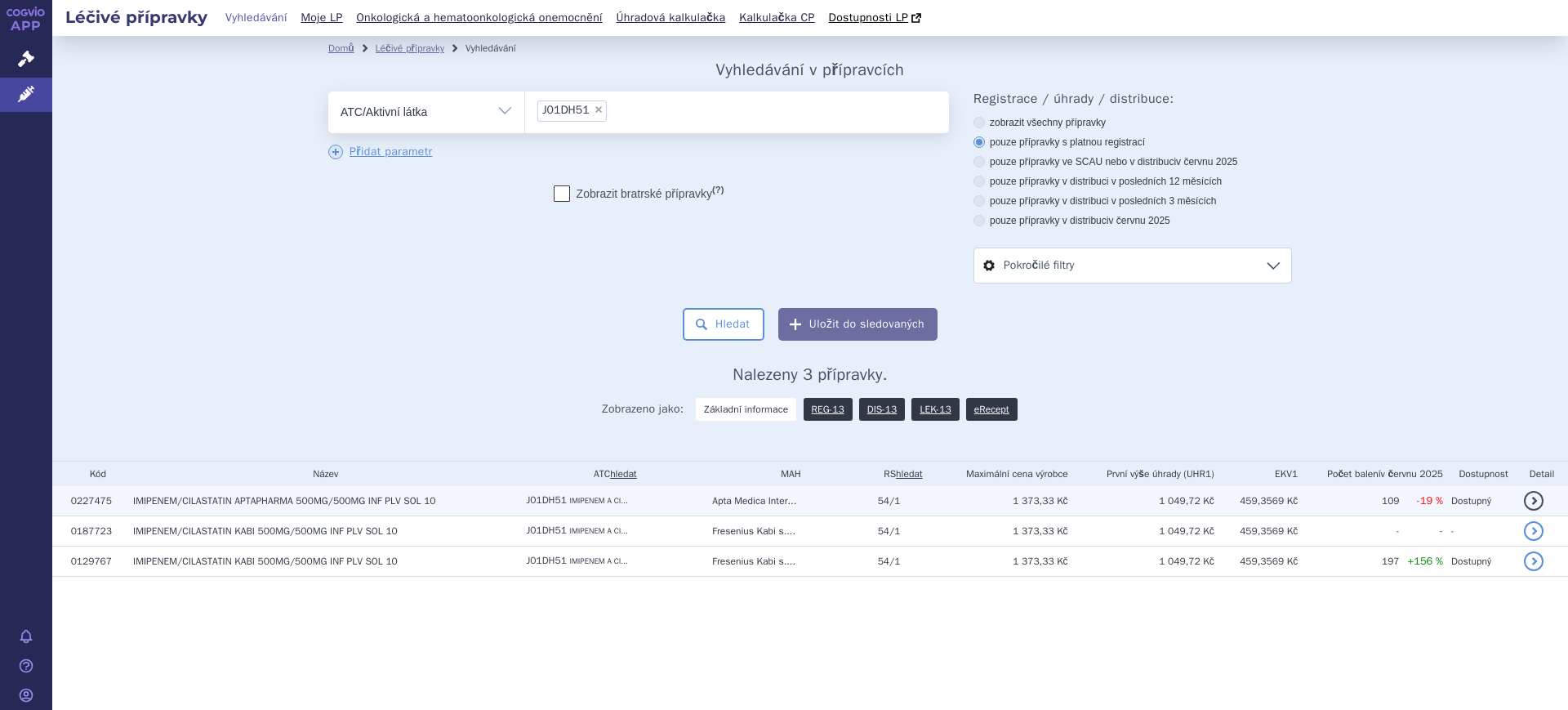 click on "IMIPENEM/CILASTATIN APTAPHARMA
500MG/500MG INF PLV SOL 10" at bounding box center (321, 501) 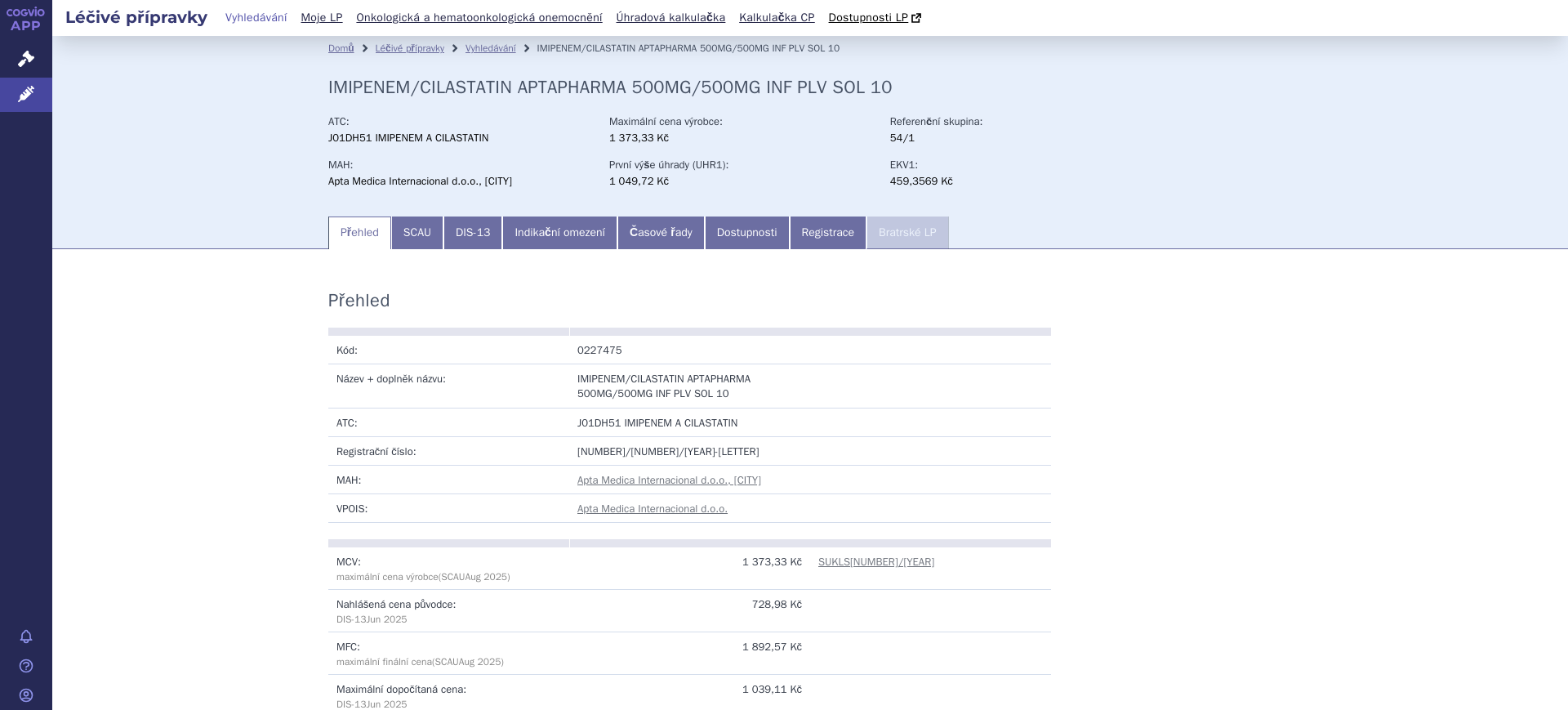 scroll, scrollTop: 0, scrollLeft: 0, axis: both 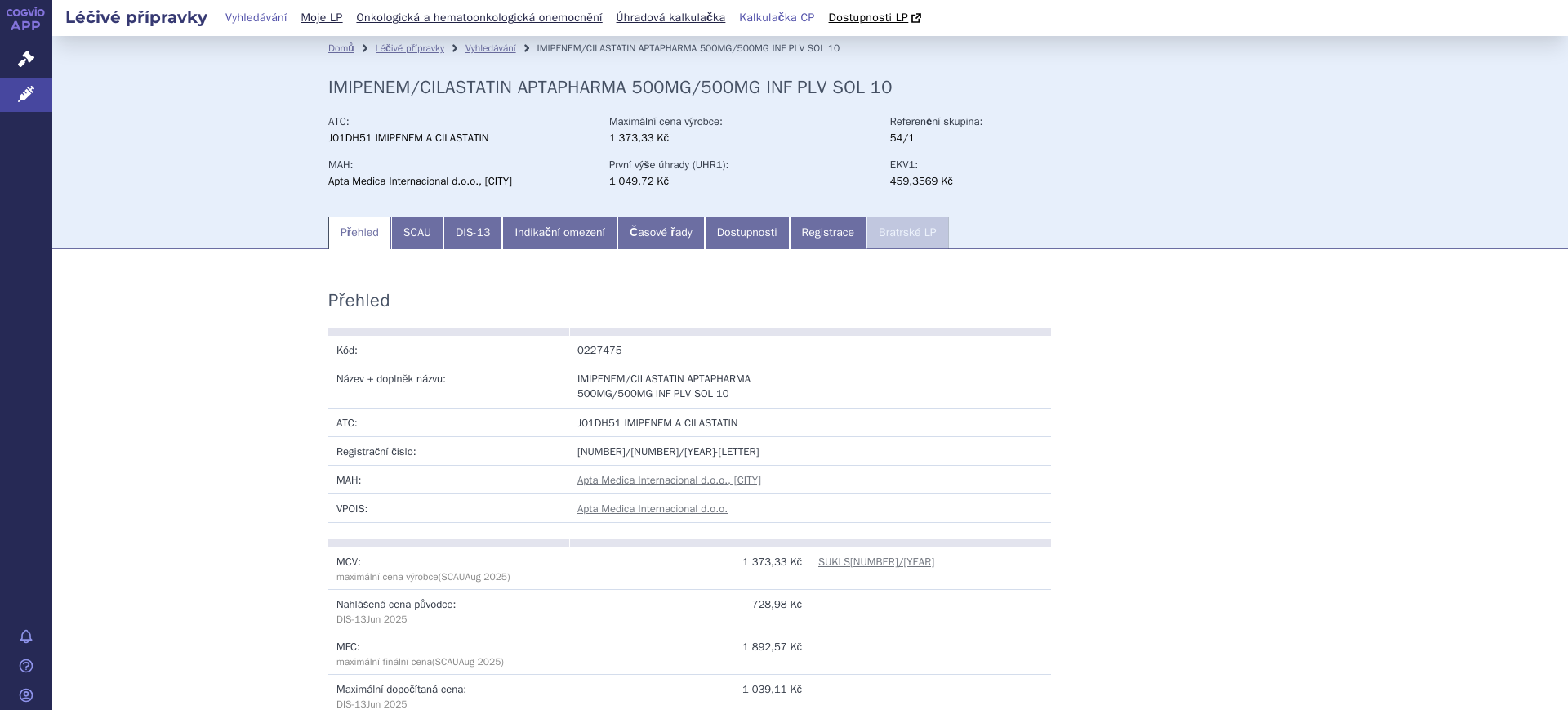 click on "Kalkulačka CP" at bounding box center [777, 17] 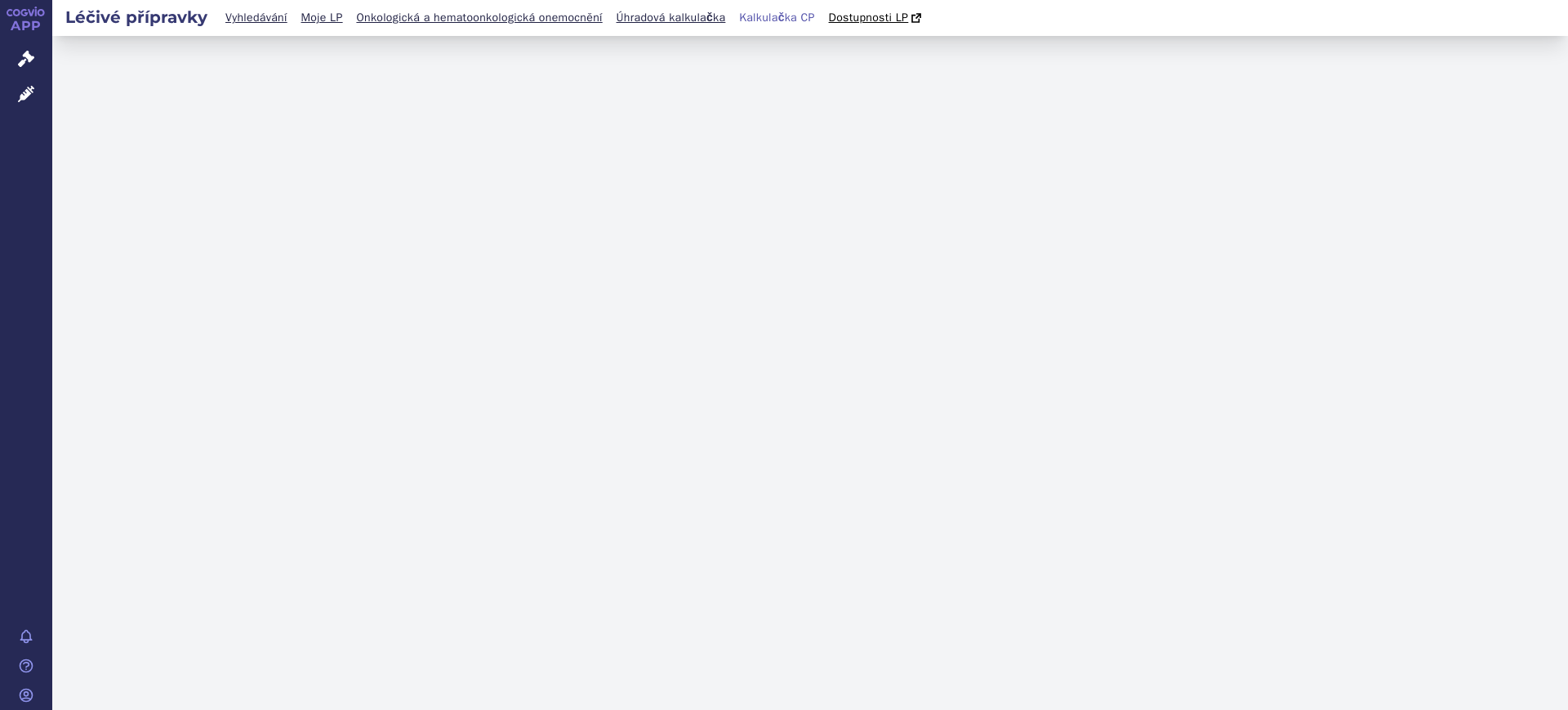 scroll, scrollTop: 0, scrollLeft: 0, axis: both 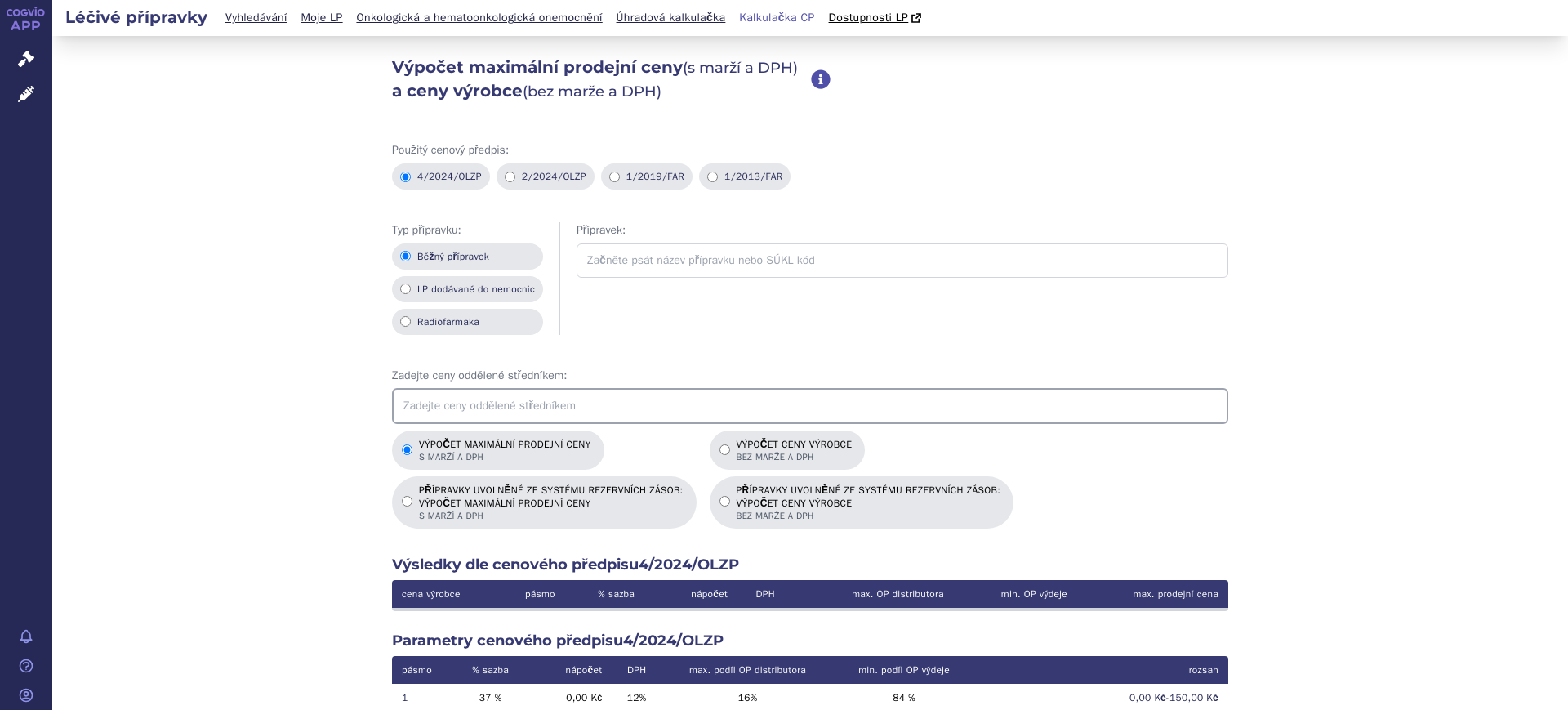 click at bounding box center [810, 406] 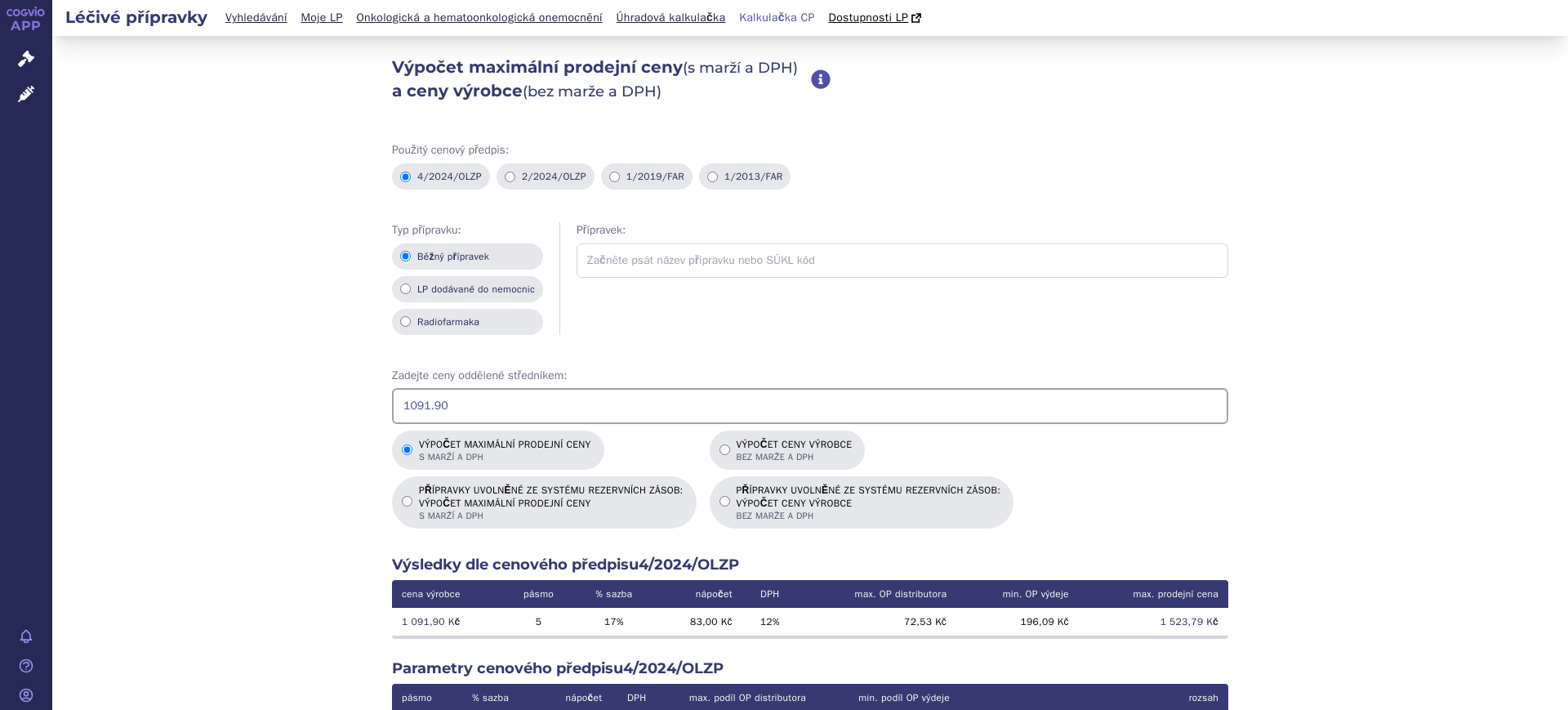 drag, startPoint x: 469, startPoint y: 404, endPoint x: 33, endPoint y: 391, distance: 436.1938 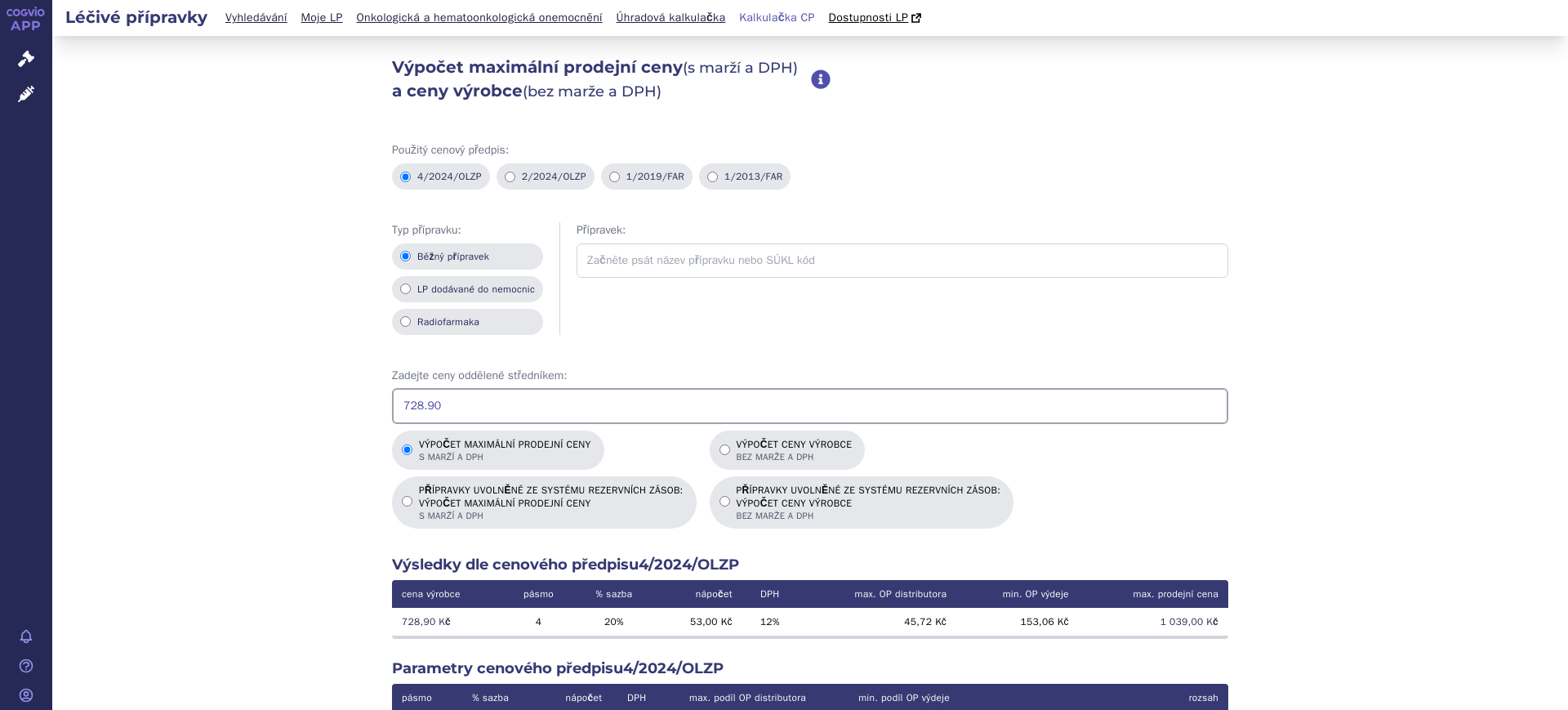 type on "728.90" 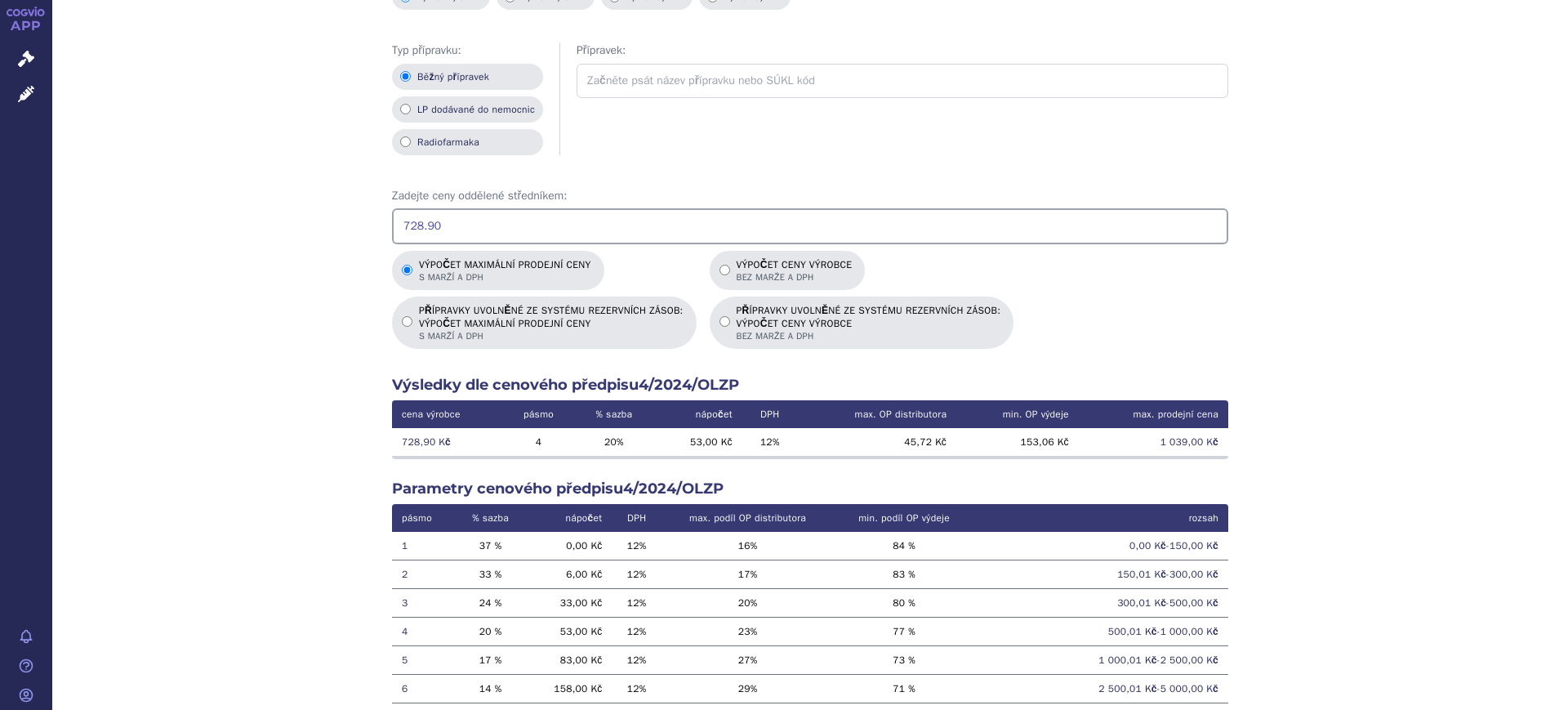 scroll, scrollTop: 280, scrollLeft: 0, axis: vertical 